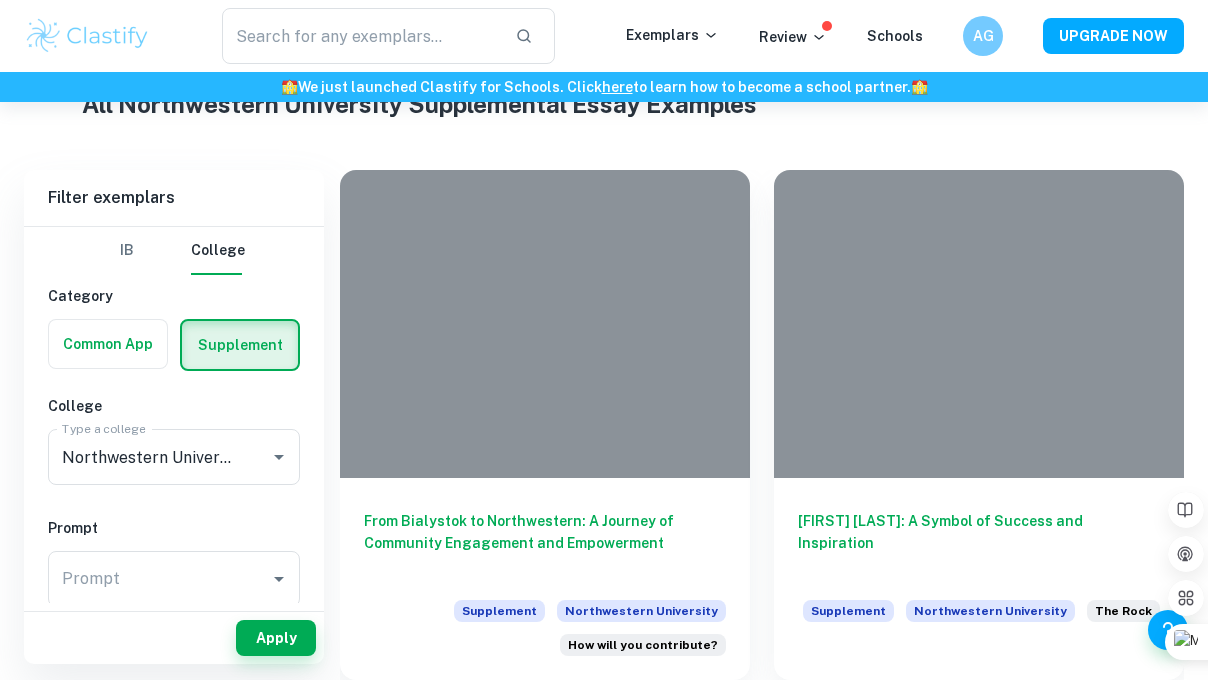 scroll, scrollTop: 407, scrollLeft: 0, axis: vertical 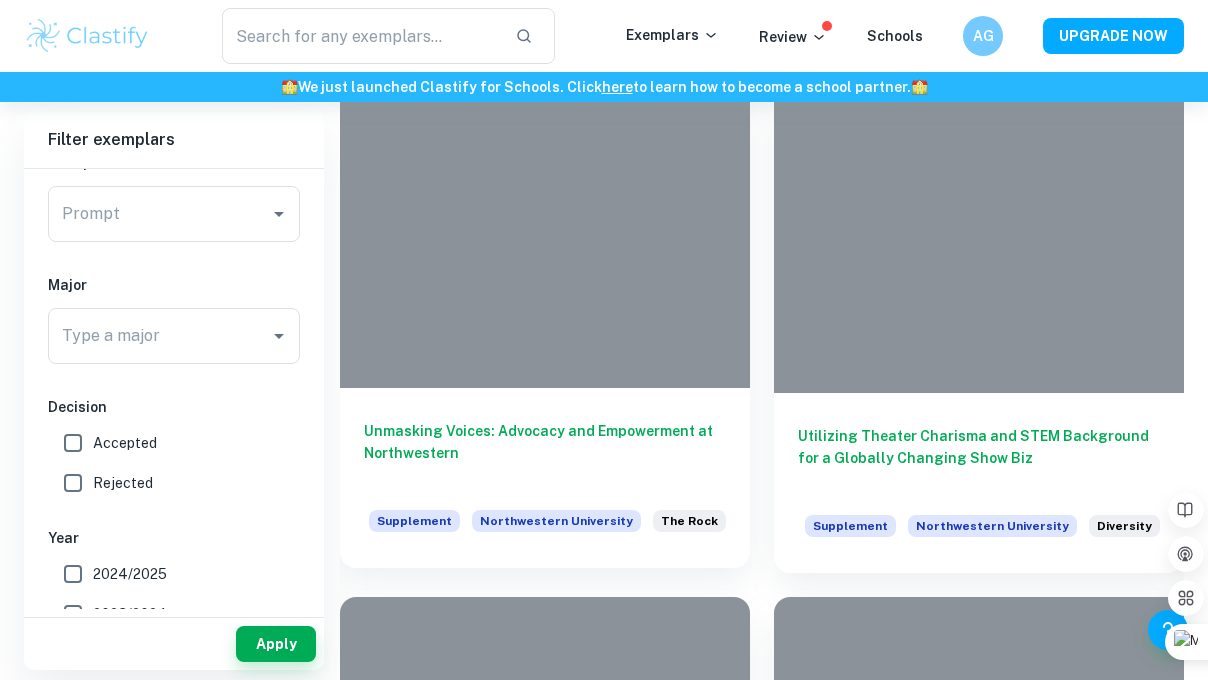 click on "Unmasking Voices: Advocacy and Empowerment at Northwestern" at bounding box center (545, 453) 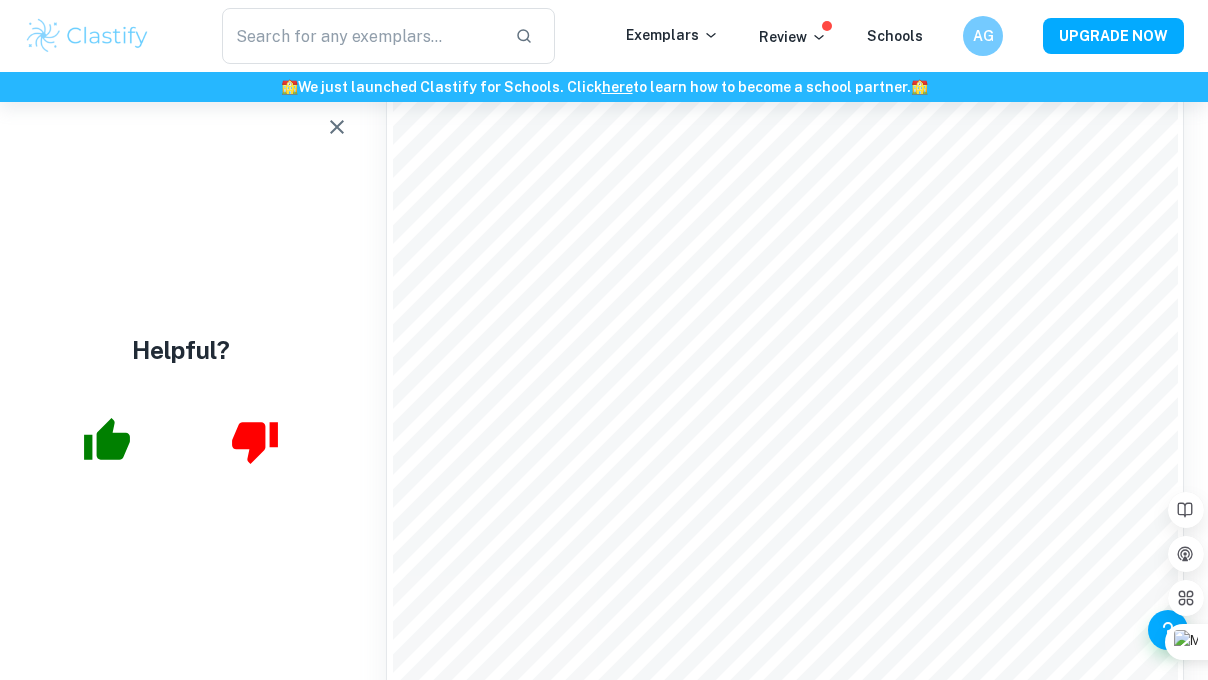 scroll, scrollTop: 581, scrollLeft: 0, axis: vertical 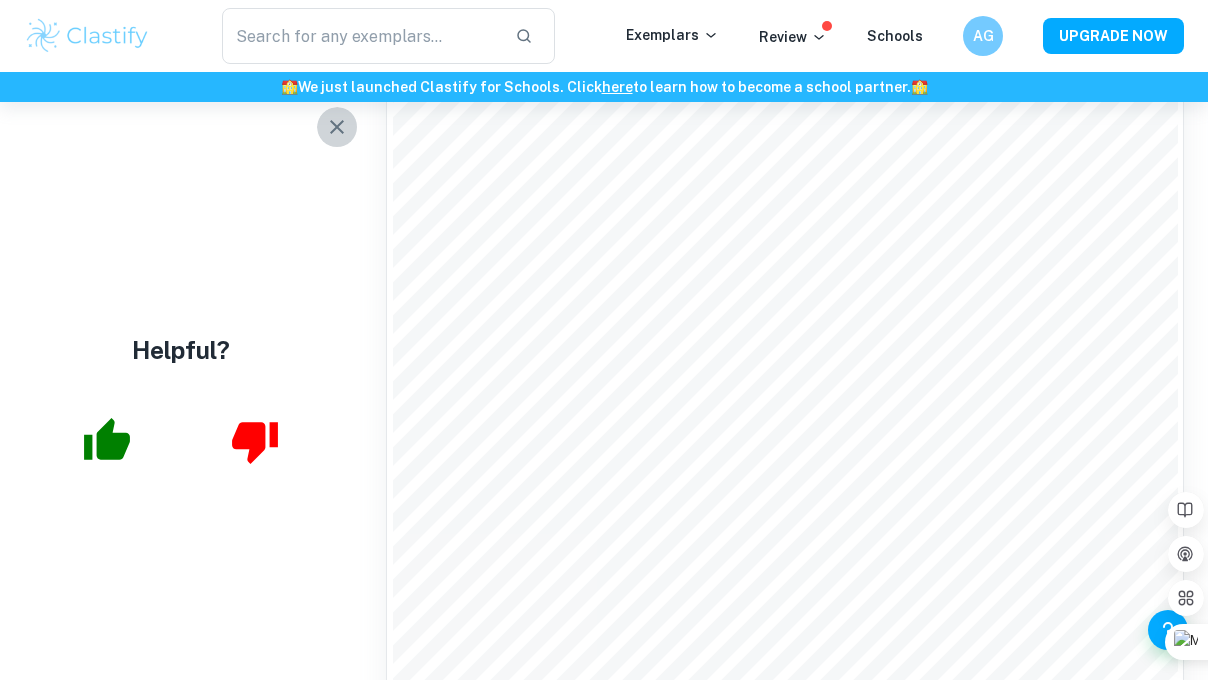 click 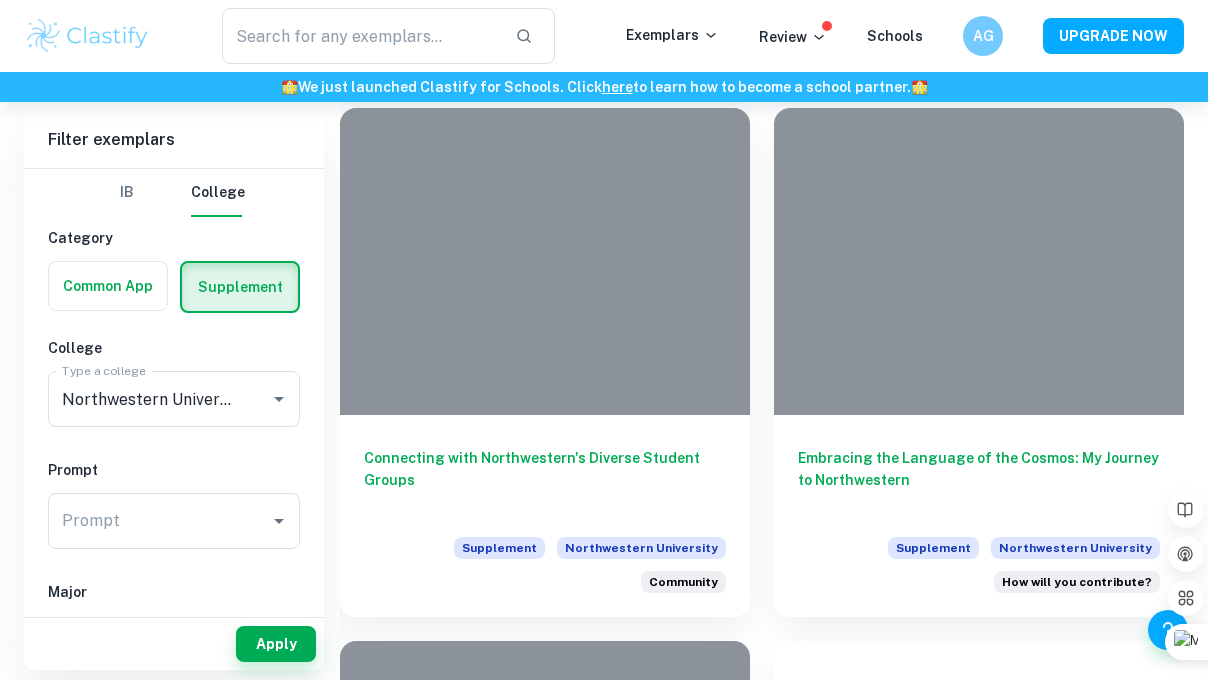 scroll, scrollTop: 1007, scrollLeft: 0, axis: vertical 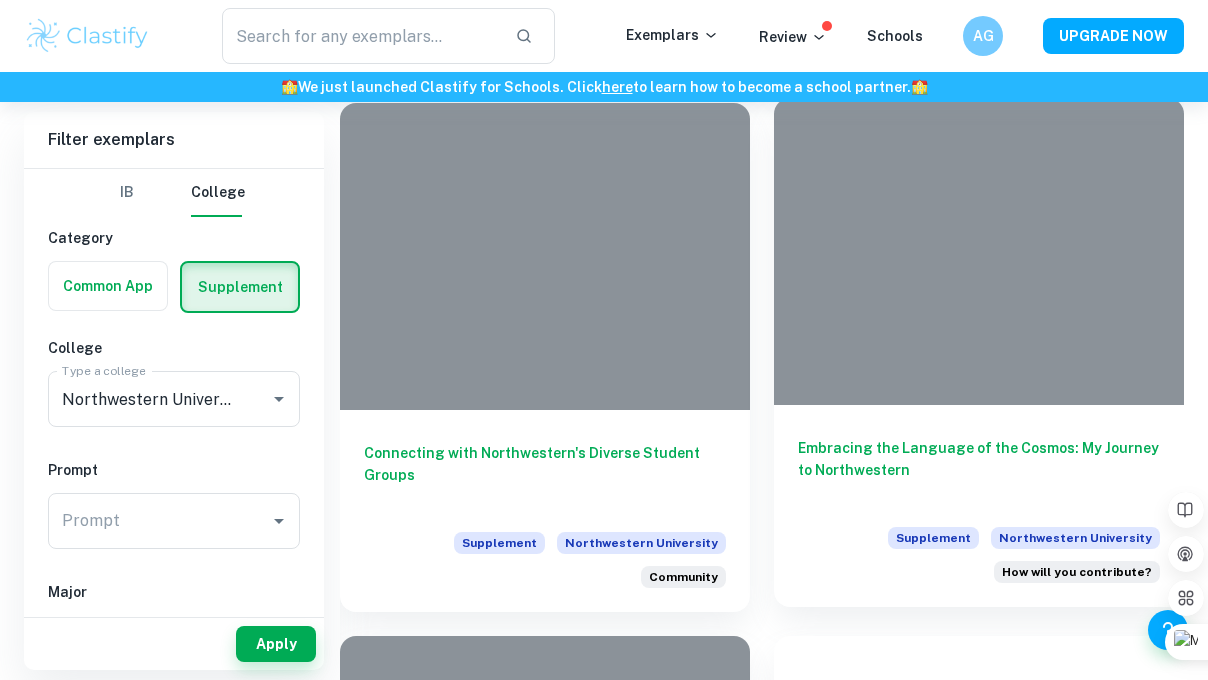 click on "Embracing the Language of the Cosmos: My Journey to Northwestern" at bounding box center (979, 470) 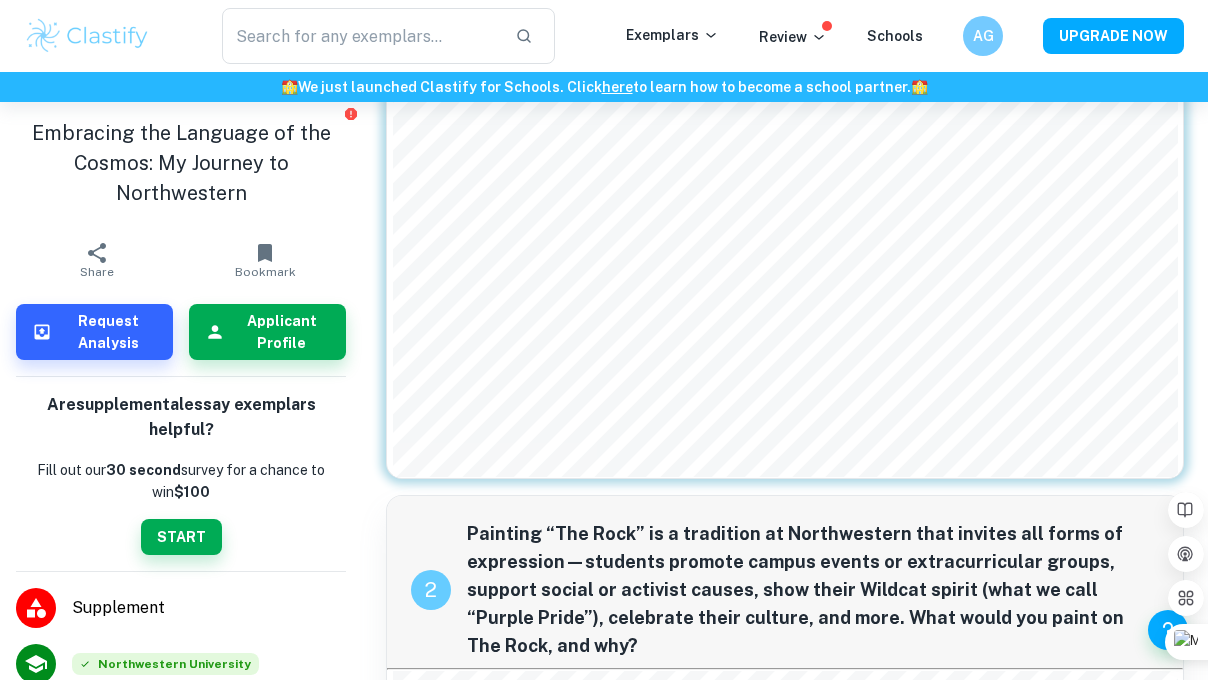 scroll, scrollTop: 678, scrollLeft: 0, axis: vertical 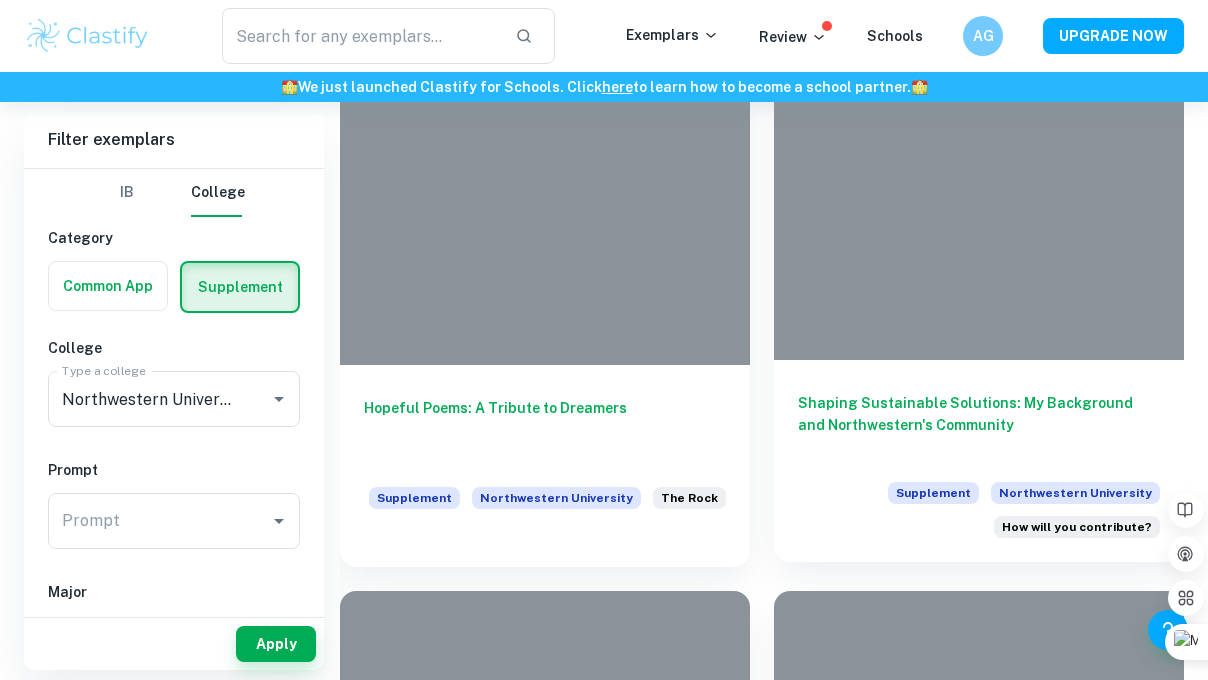 click on "Shaping Sustainable Solutions: My Background and Northwestern's Community" at bounding box center [979, 425] 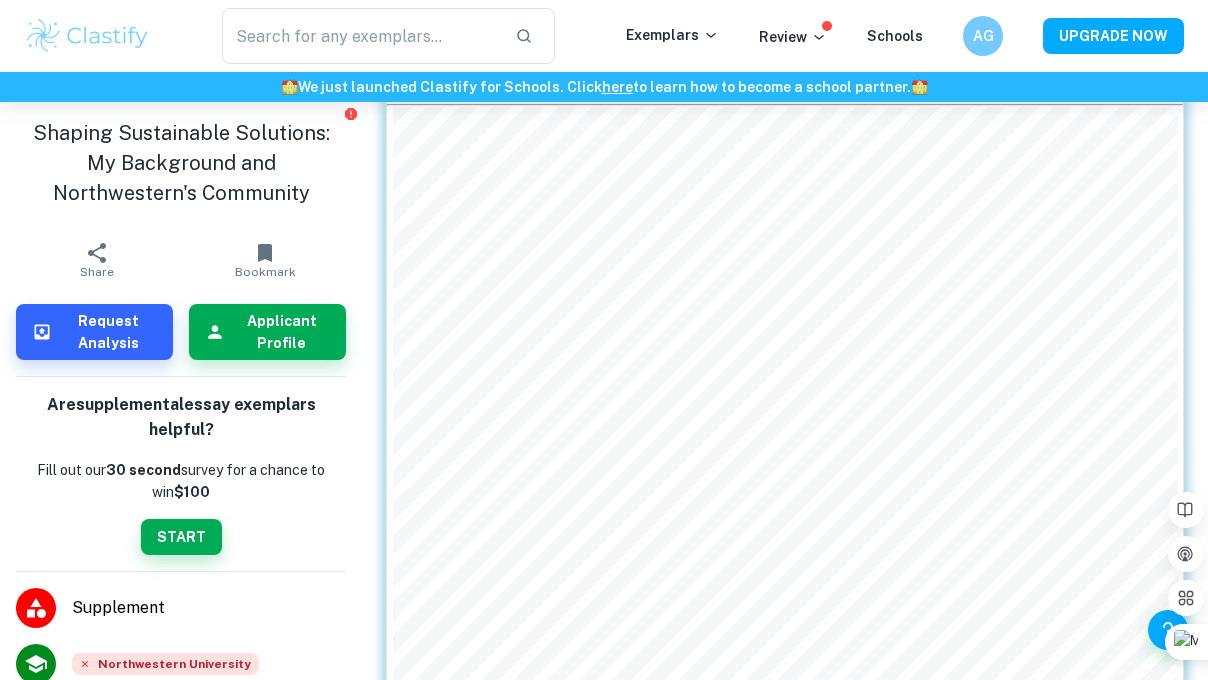 scroll, scrollTop: 203, scrollLeft: 0, axis: vertical 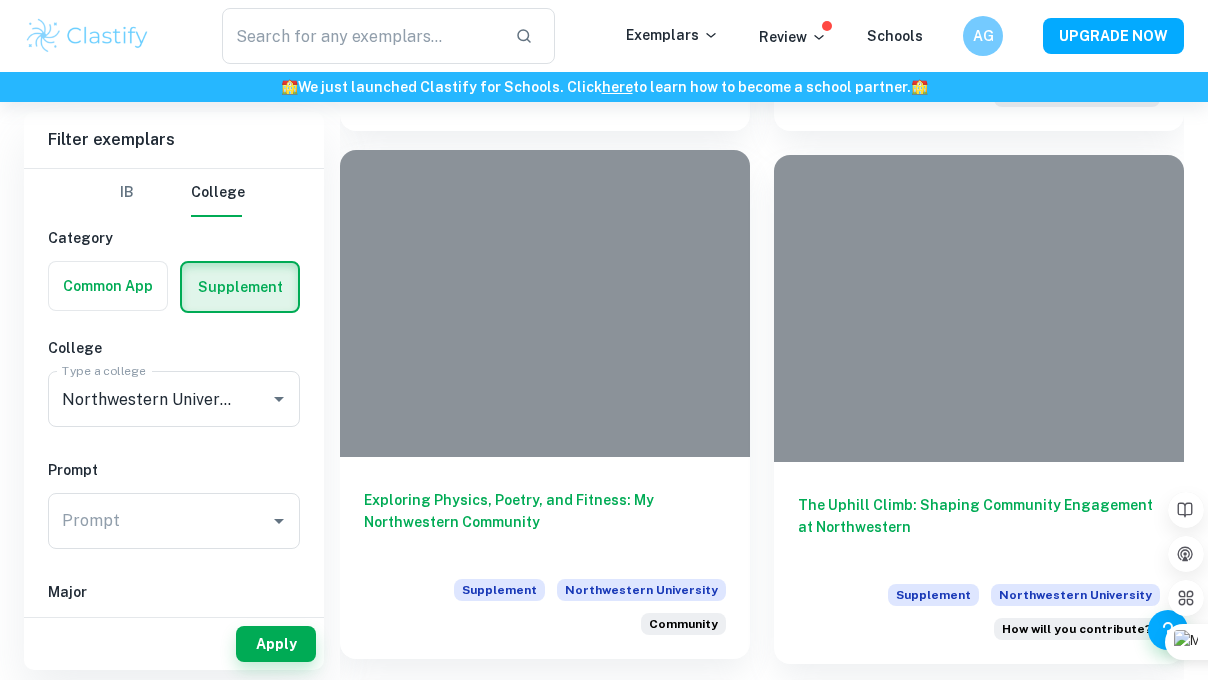 click on "Exploring Physics, Poetry, and Fitness: My Northwestern Community" at bounding box center (545, 522) 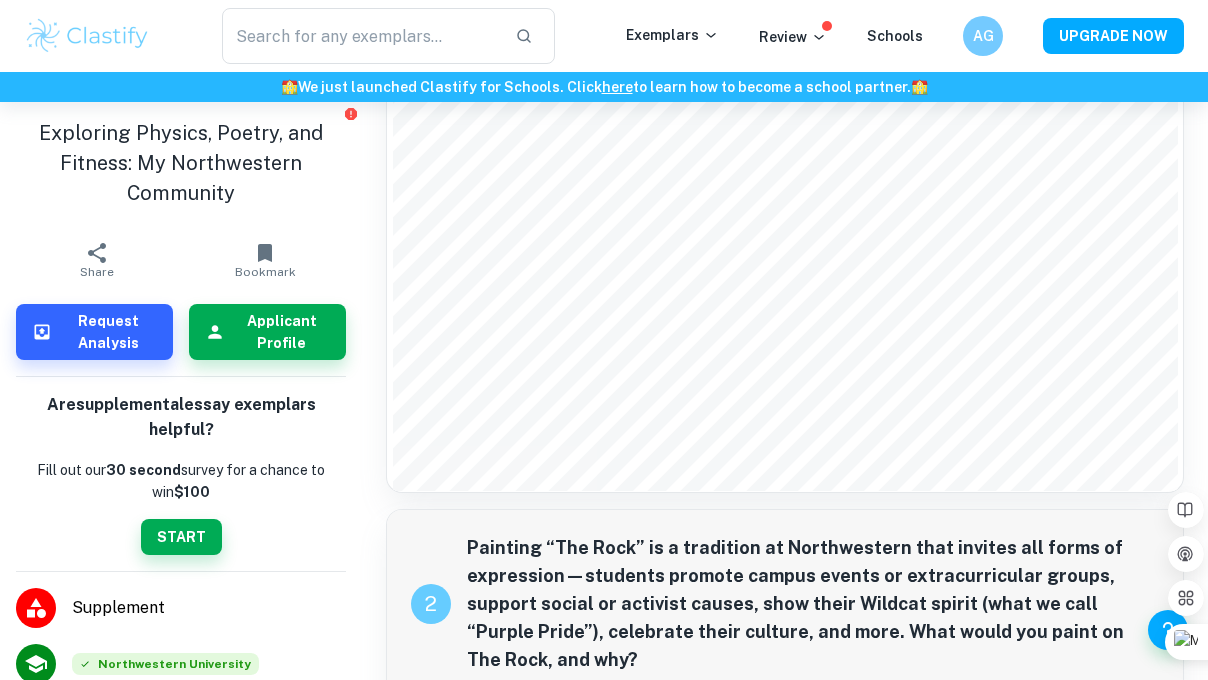 scroll, scrollTop: 418, scrollLeft: 0, axis: vertical 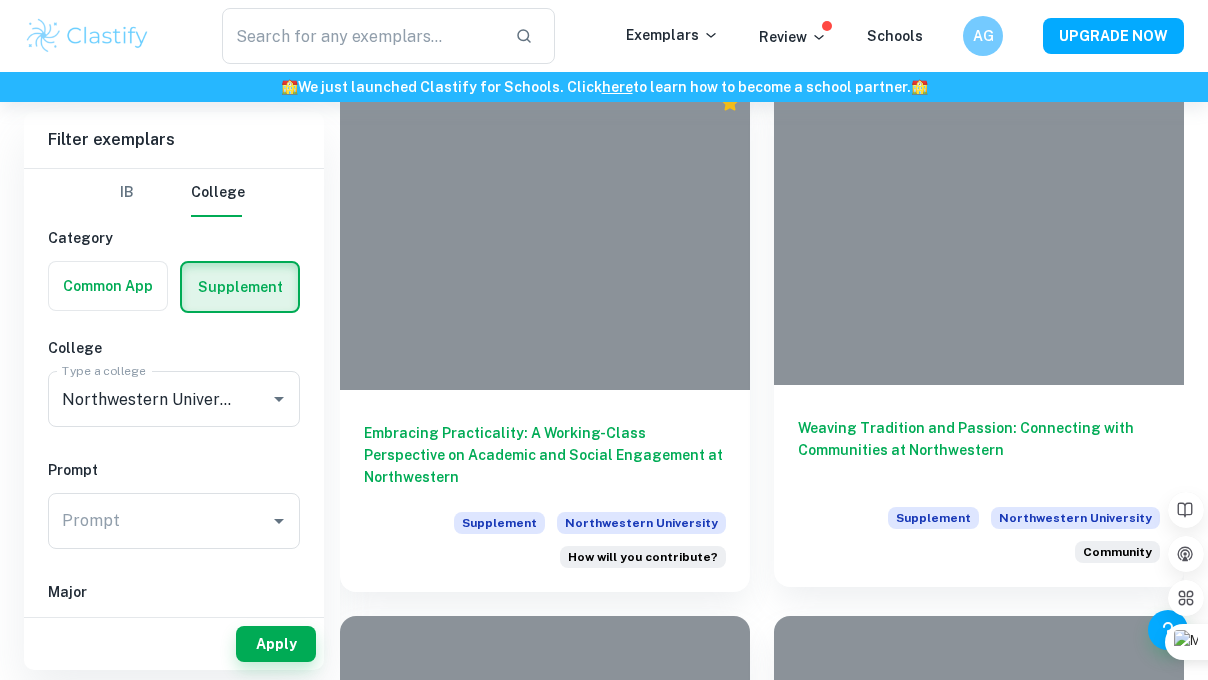 click on "Weaving Tradition and Passion: Connecting with Communities at Northwestern" at bounding box center [979, 450] 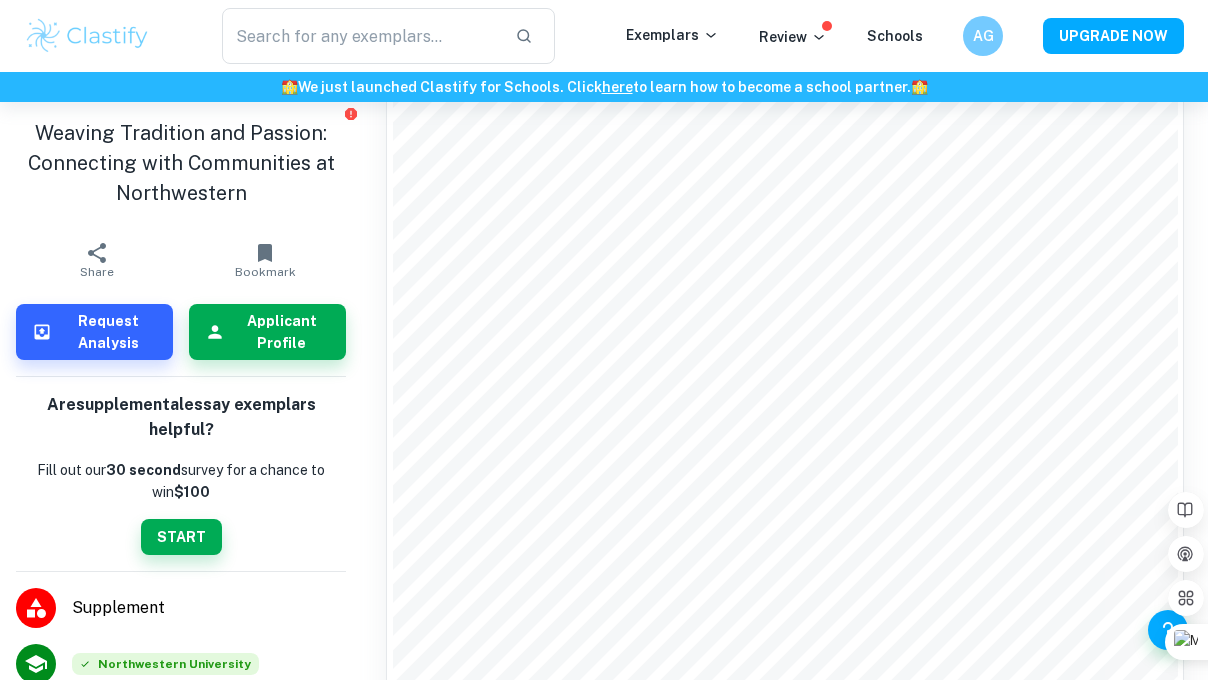 scroll, scrollTop: 352, scrollLeft: 0, axis: vertical 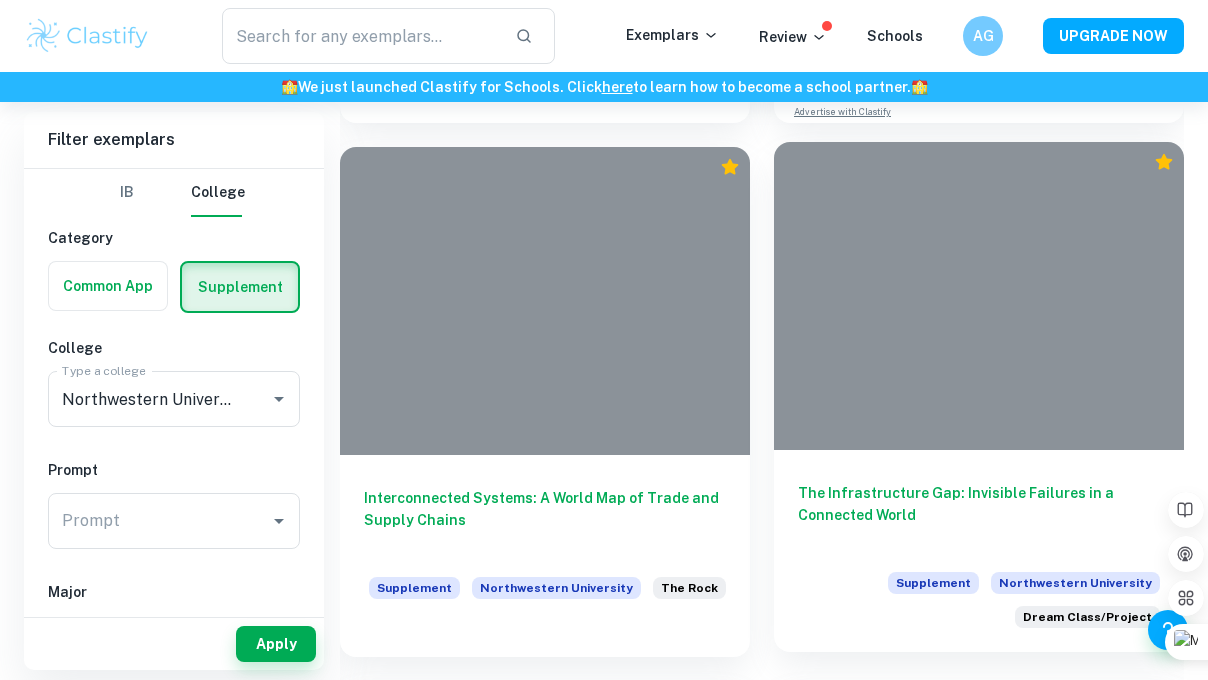 click on "The Infrastructure Gap: Invisible Failures in a Connected World" at bounding box center (979, 515) 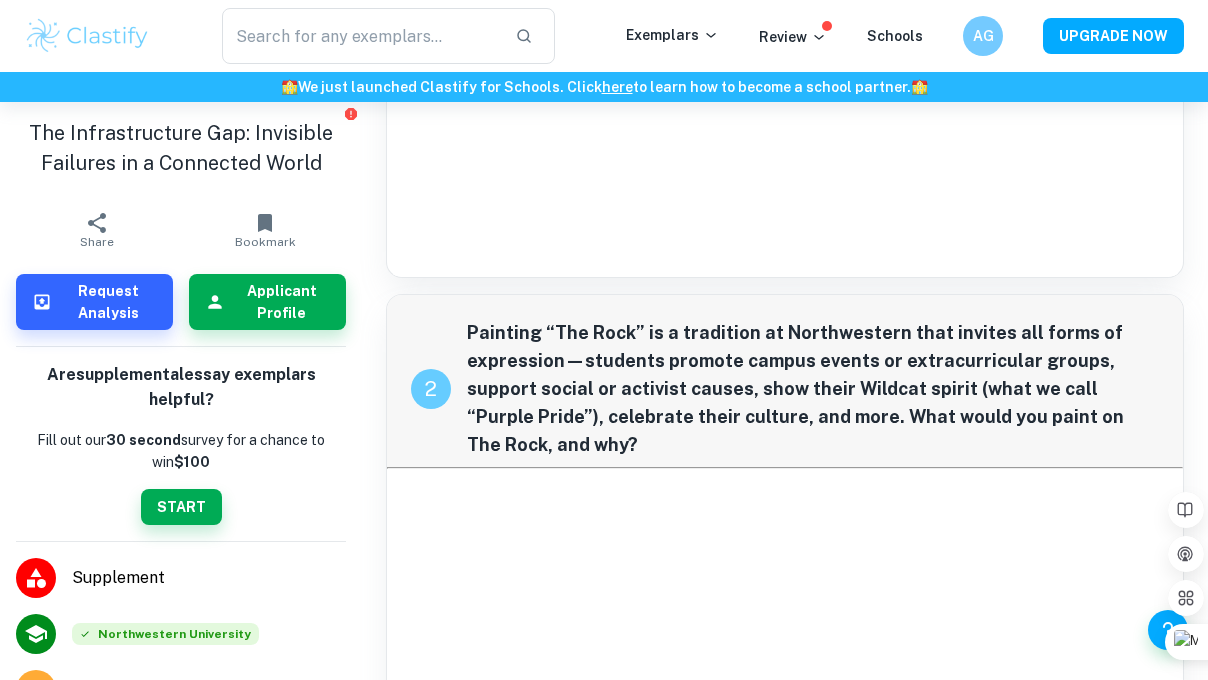 scroll, scrollTop: 827, scrollLeft: 0, axis: vertical 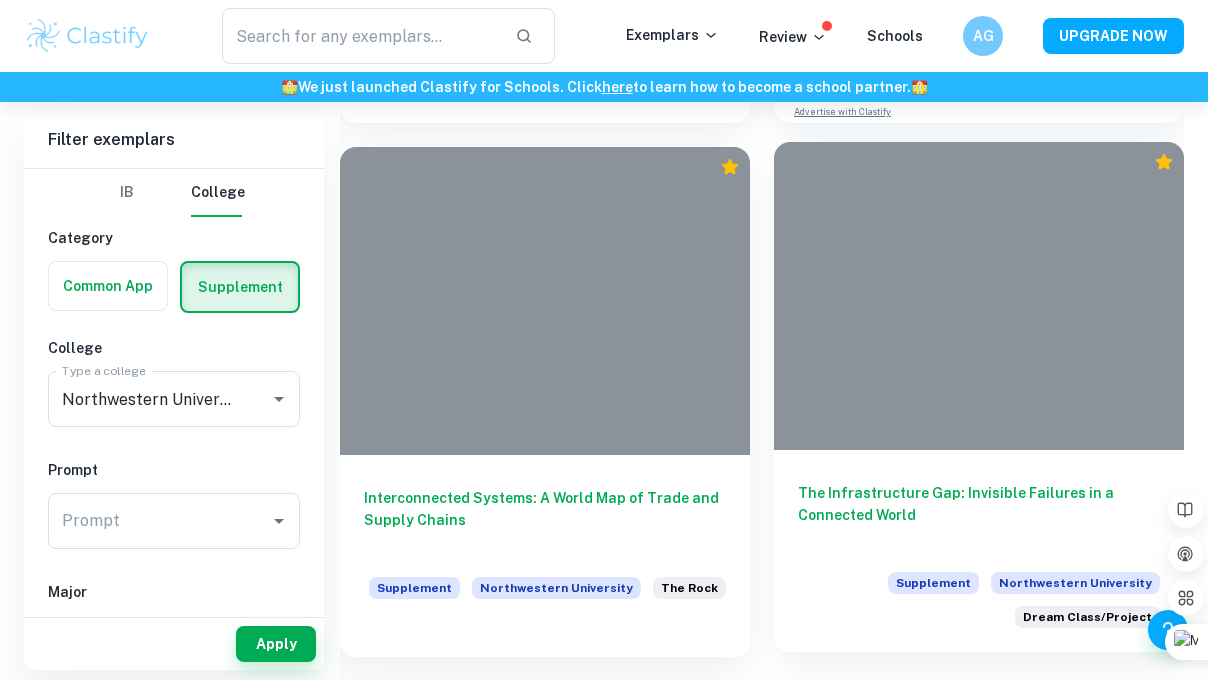 click on "The Infrastructure Gap: Invisible Failures in a Connected World" at bounding box center [979, 515] 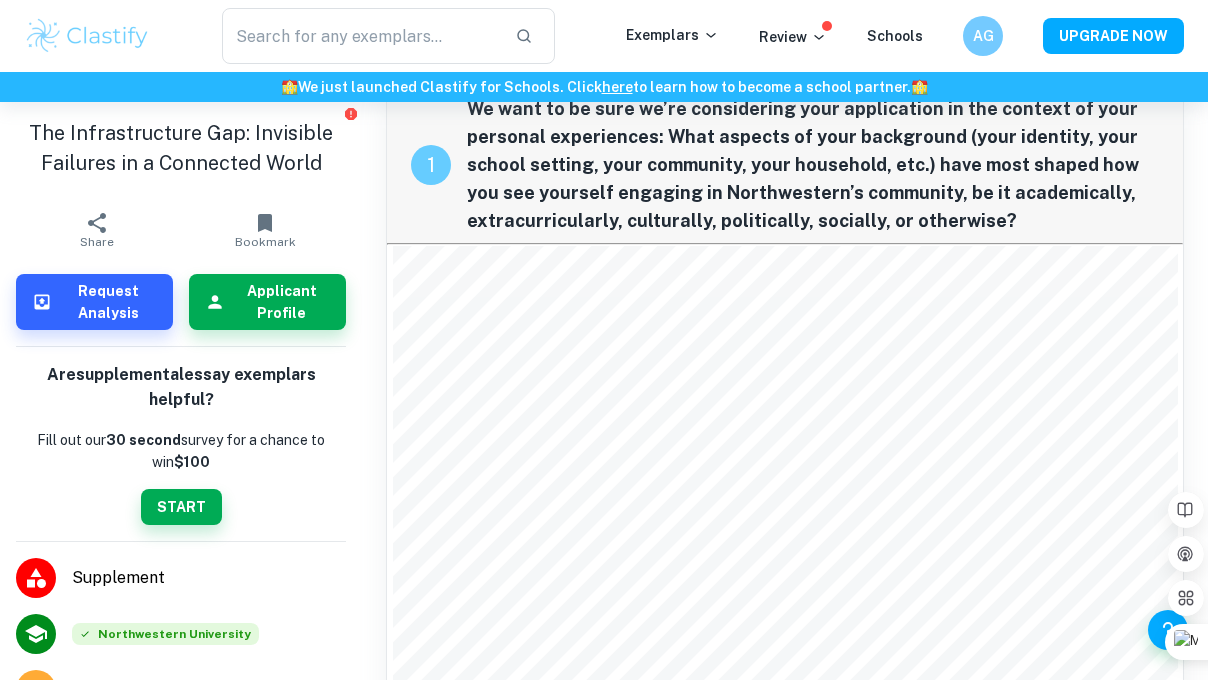 scroll, scrollTop: 52, scrollLeft: 0, axis: vertical 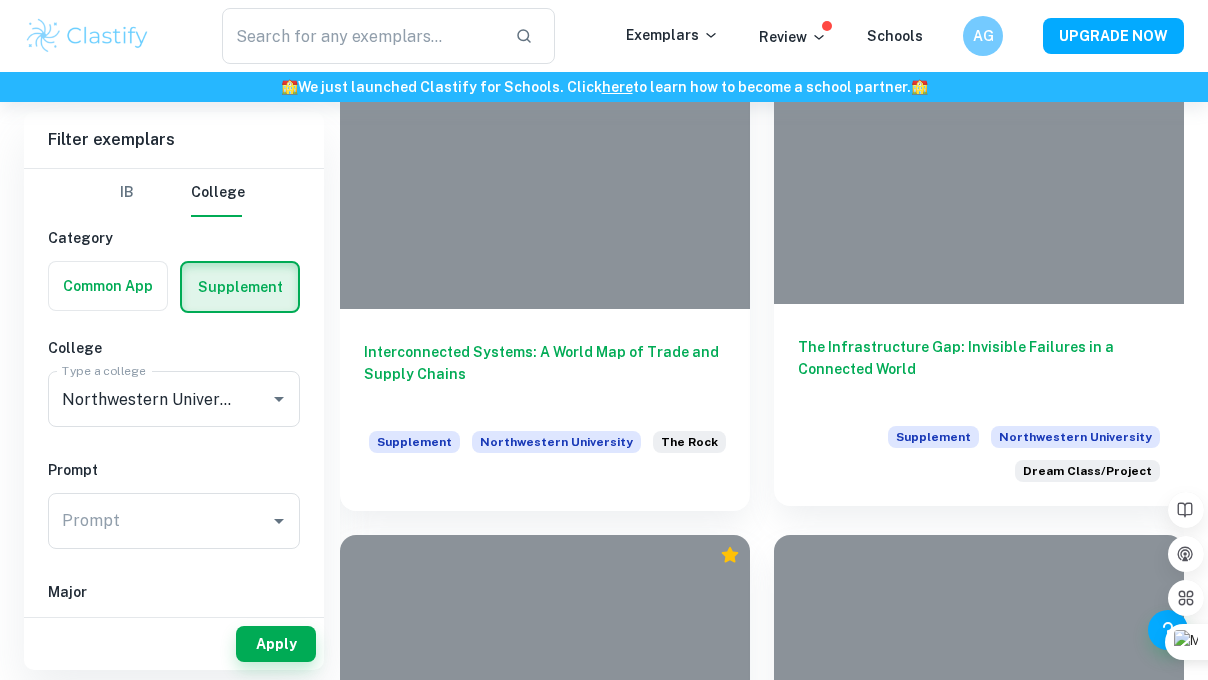 click on "The Infrastructure Gap: Invisible Failures in a Connected World" at bounding box center [979, 369] 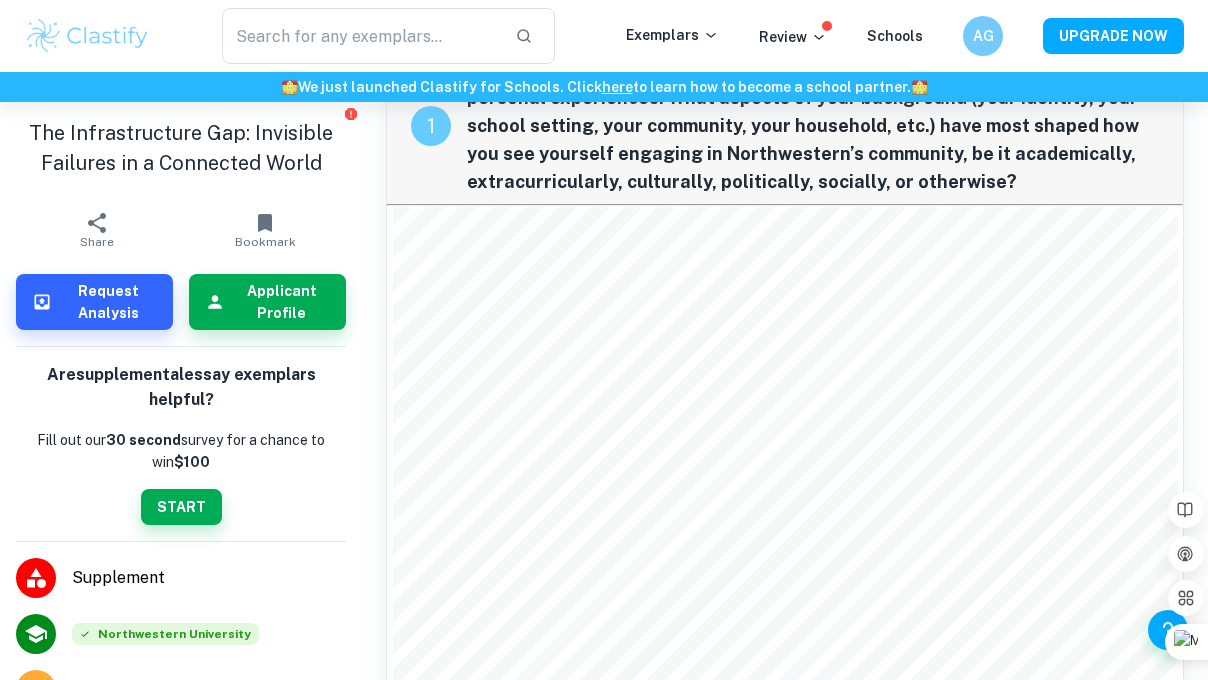 scroll, scrollTop: 93, scrollLeft: 0, axis: vertical 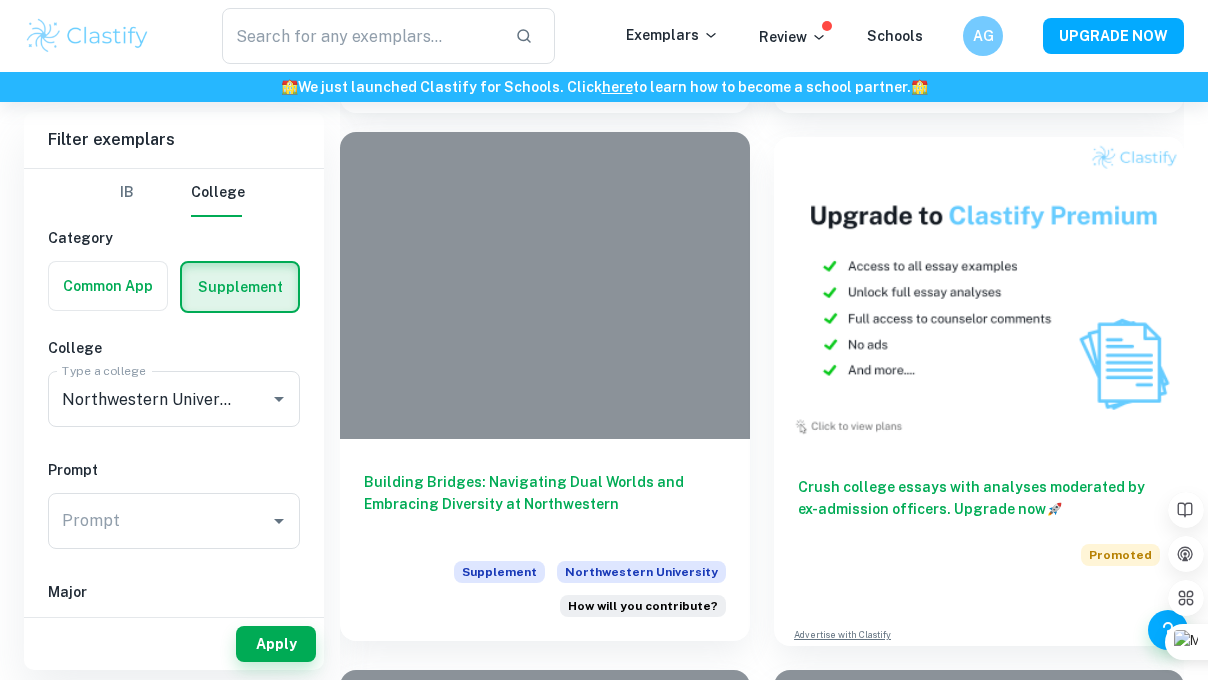 click on "Building Bridges: Navigating Dual Worlds and Embracing Diversity at Northwestern" at bounding box center [545, 504] 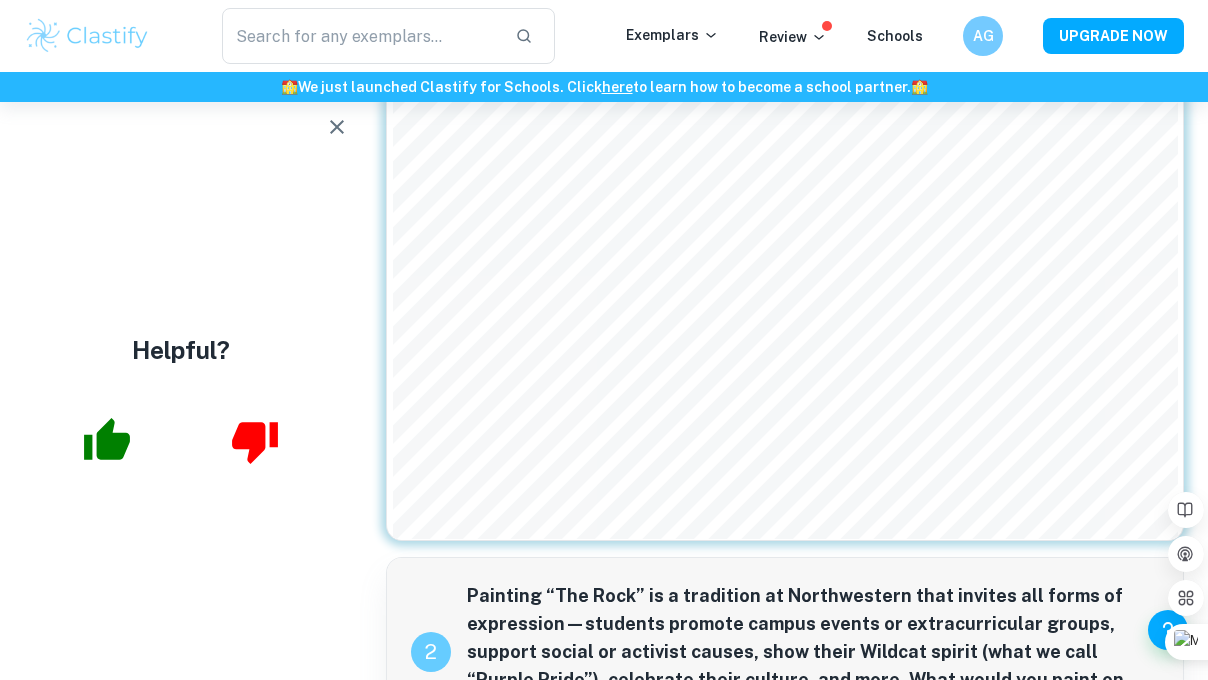 scroll, scrollTop: 343, scrollLeft: 0, axis: vertical 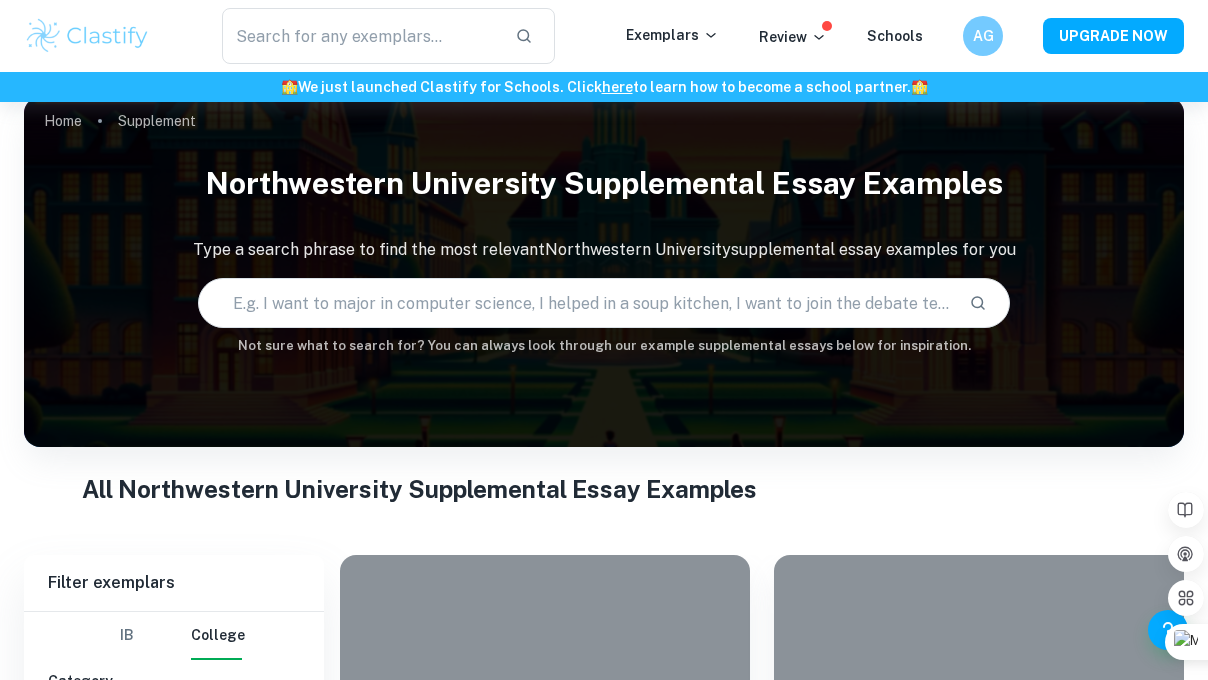 click at bounding box center [576, 303] 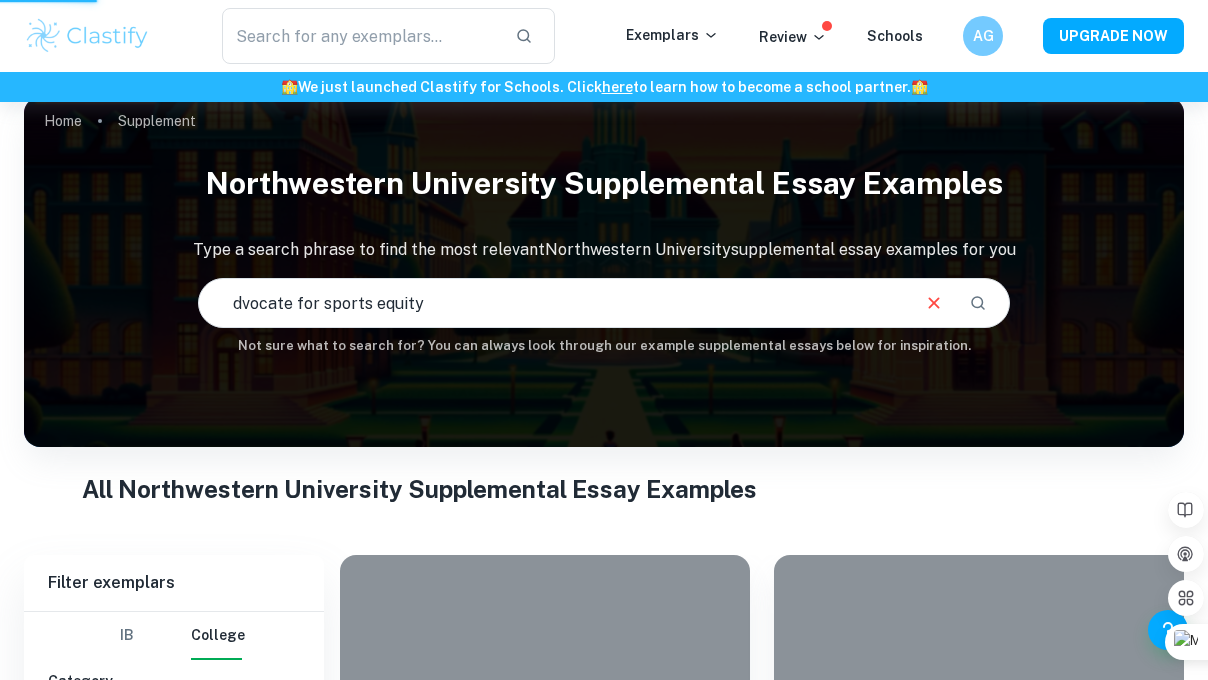 scroll, scrollTop: 0, scrollLeft: 0, axis: both 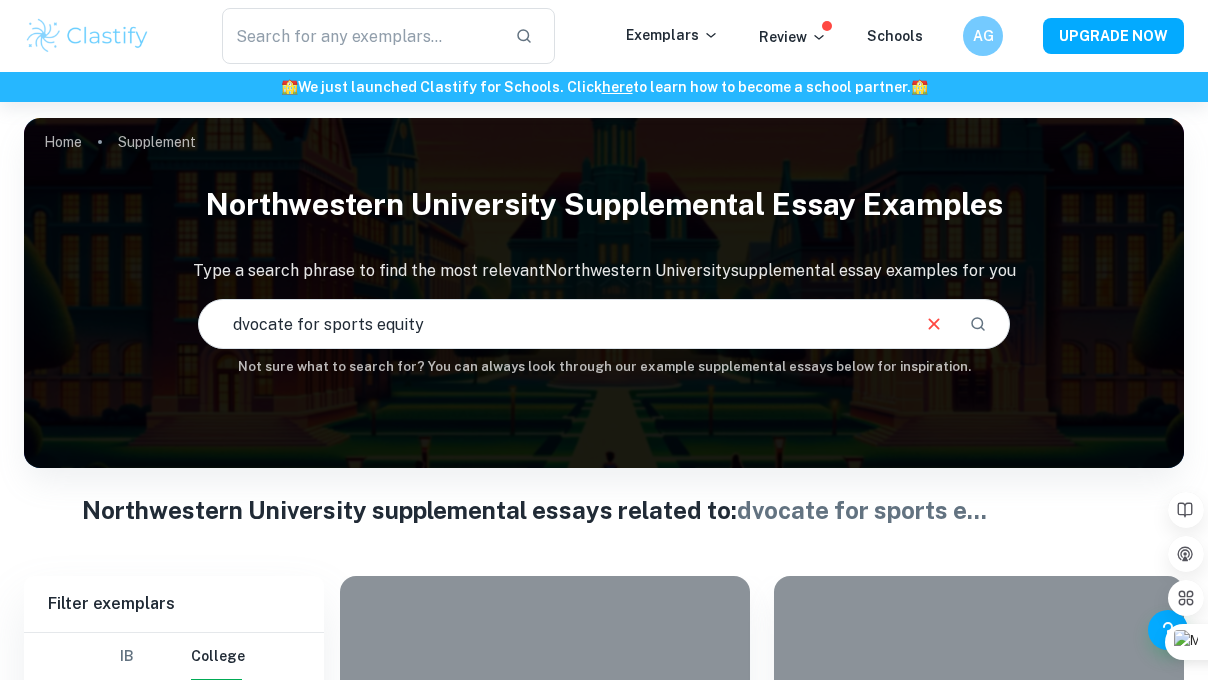 click on "dvocate for sports equity" at bounding box center [553, 324] 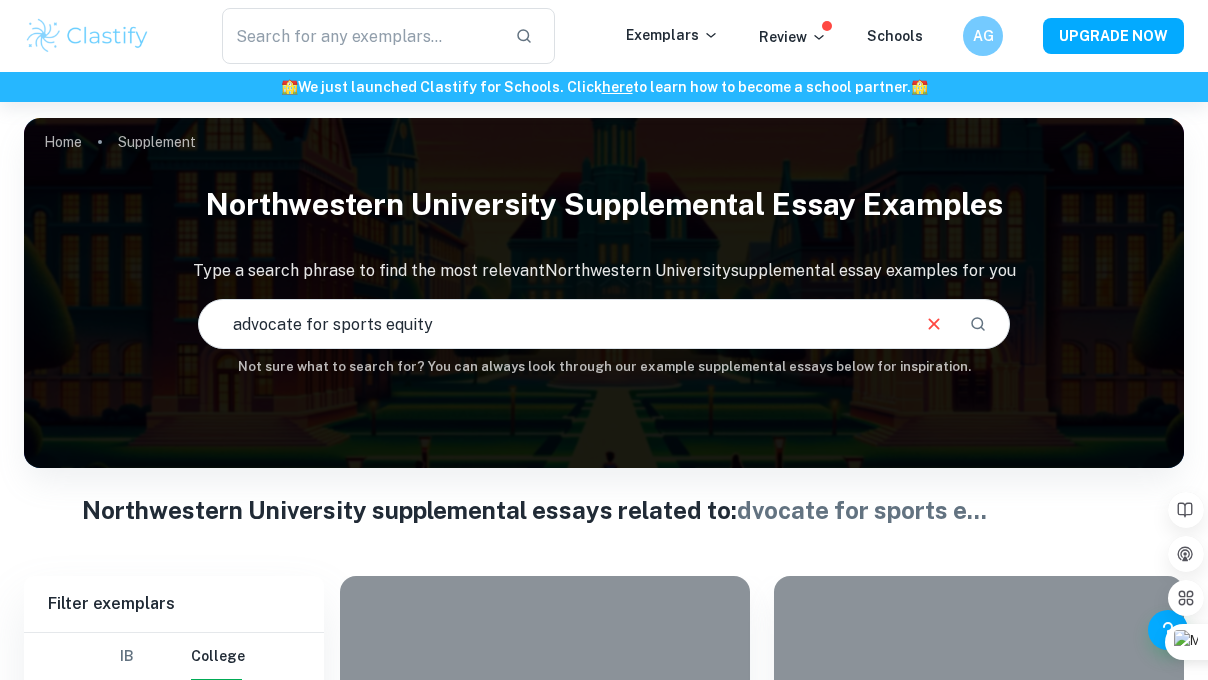 type on "advocate for sports equity" 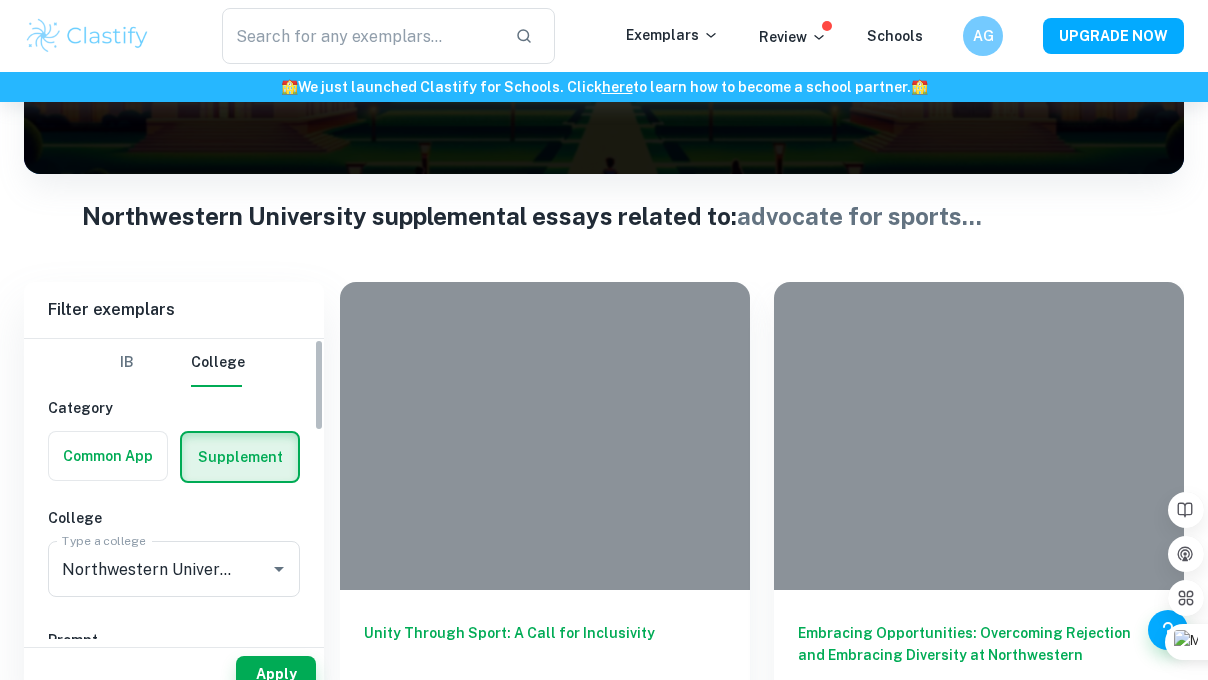 scroll, scrollTop: 324, scrollLeft: 0, axis: vertical 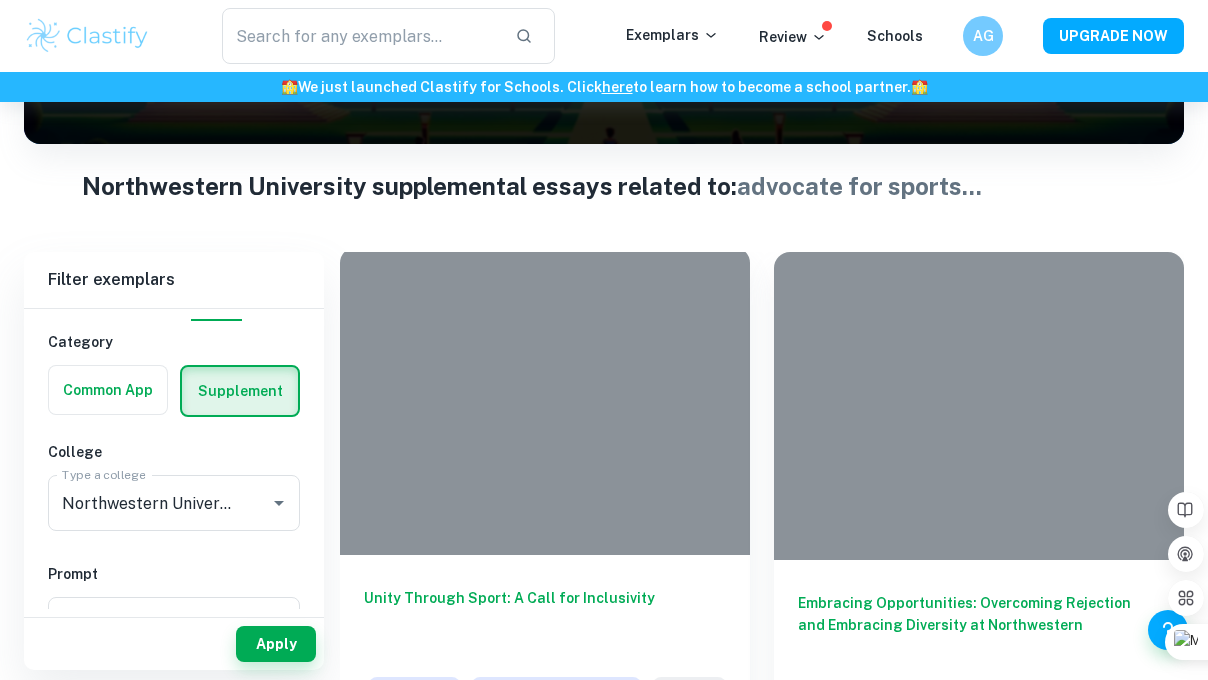 click on "Unity Through Sport: A Call for Inclusivity" at bounding box center (545, 620) 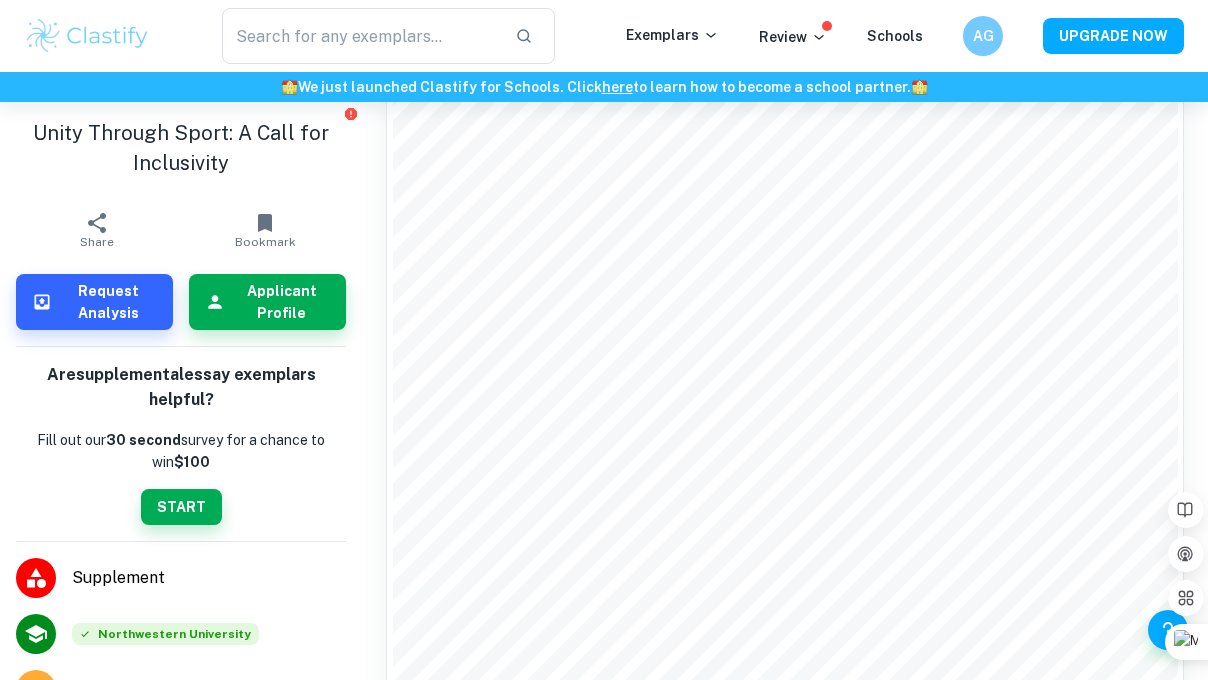 scroll, scrollTop: 279, scrollLeft: 0, axis: vertical 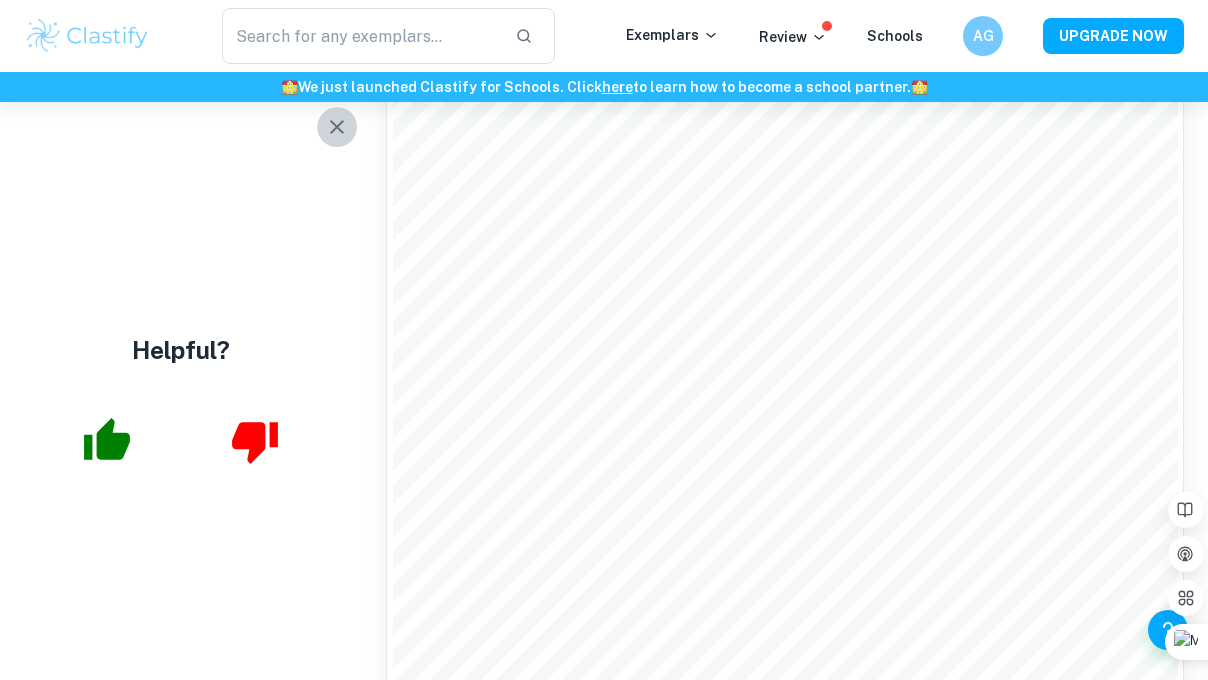 click 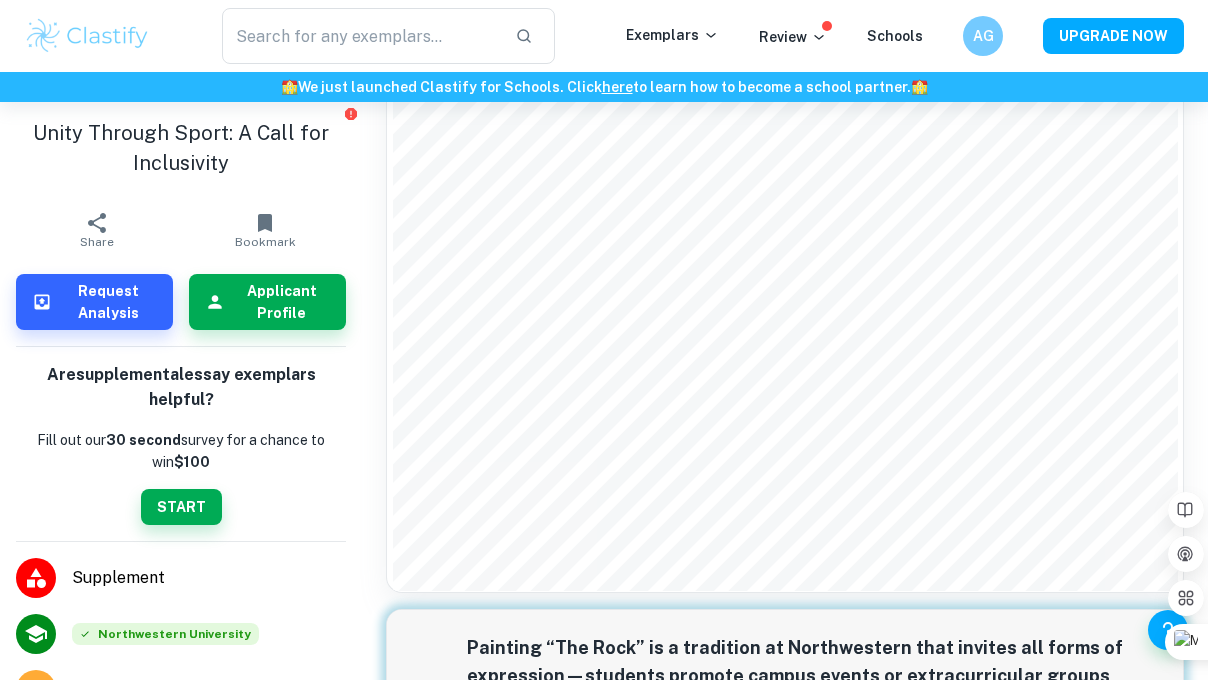 scroll, scrollTop: 404, scrollLeft: 0, axis: vertical 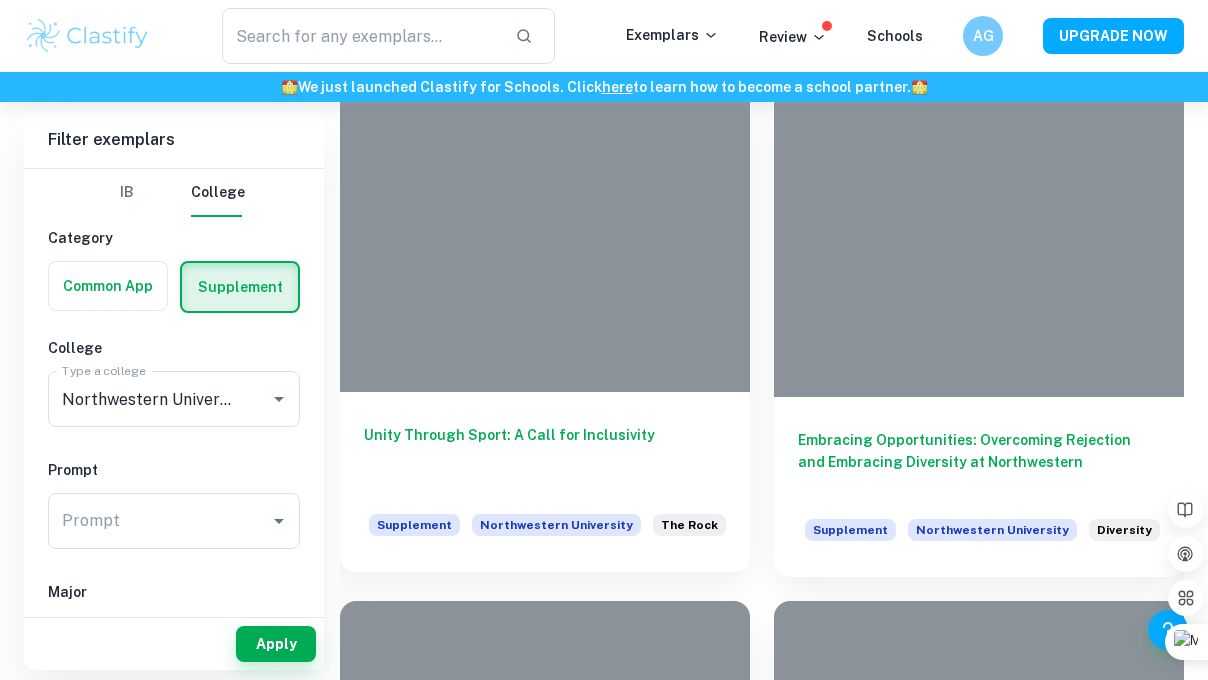 click on "Unity Through Sport: A Call for Inclusivity" at bounding box center [545, 457] 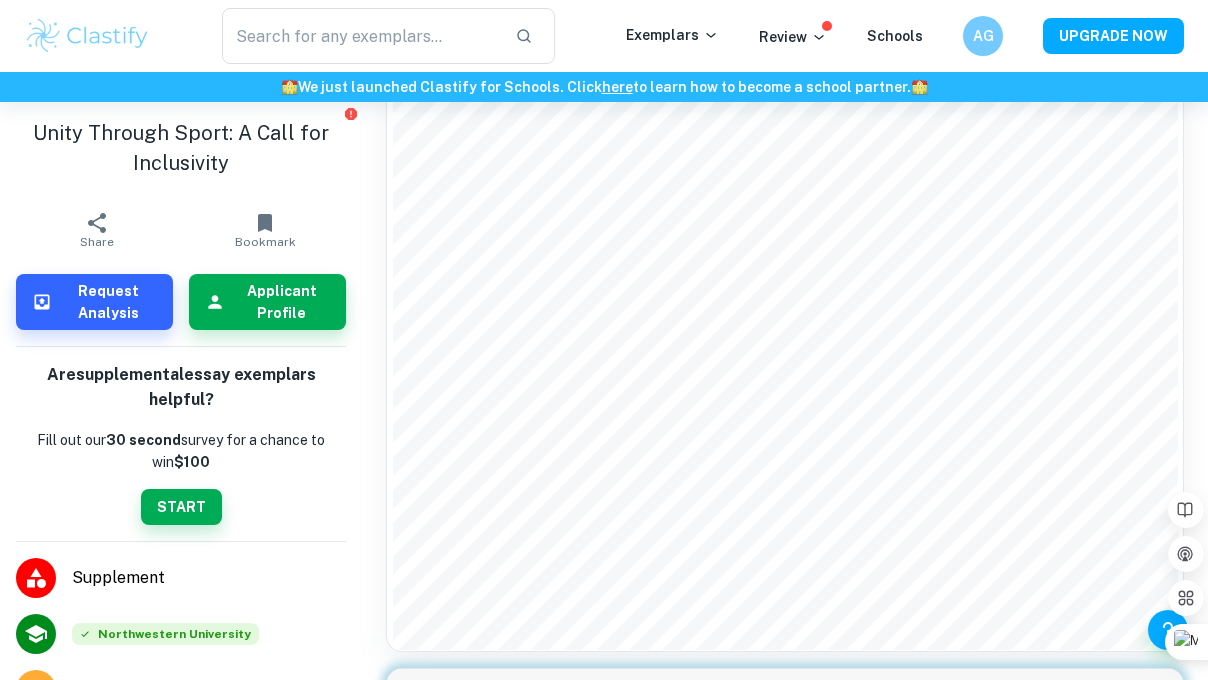 scroll, scrollTop: 349, scrollLeft: 0, axis: vertical 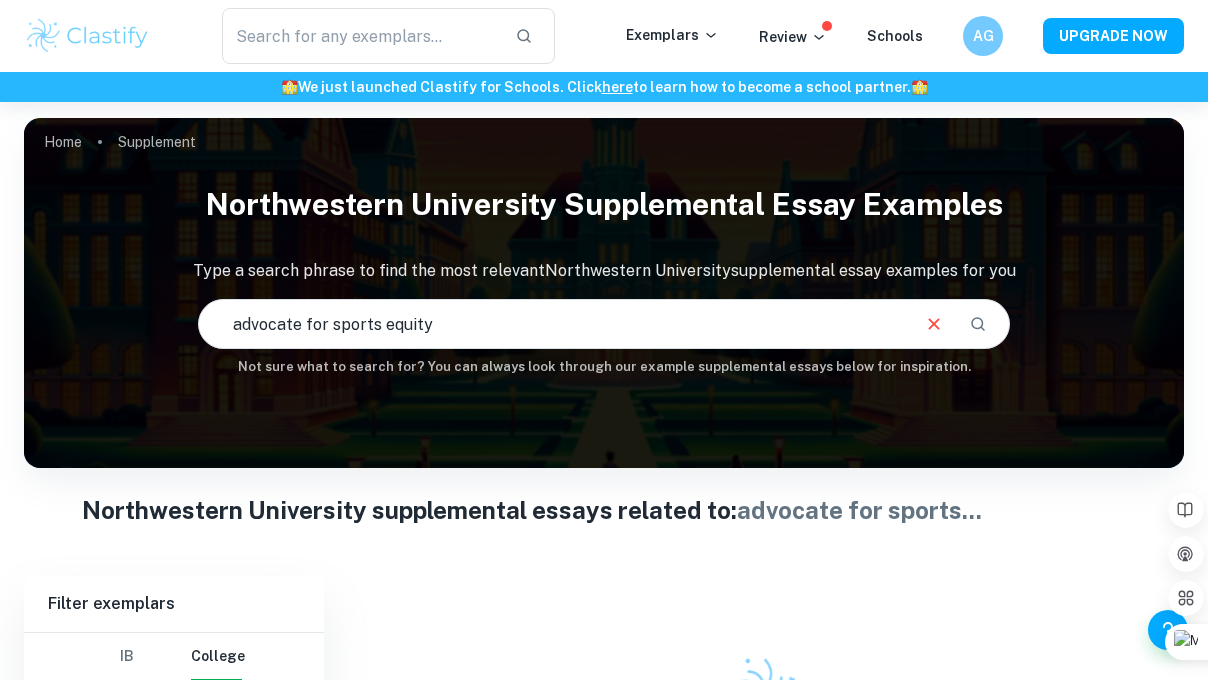 click on "Supplement" at bounding box center [157, 142] 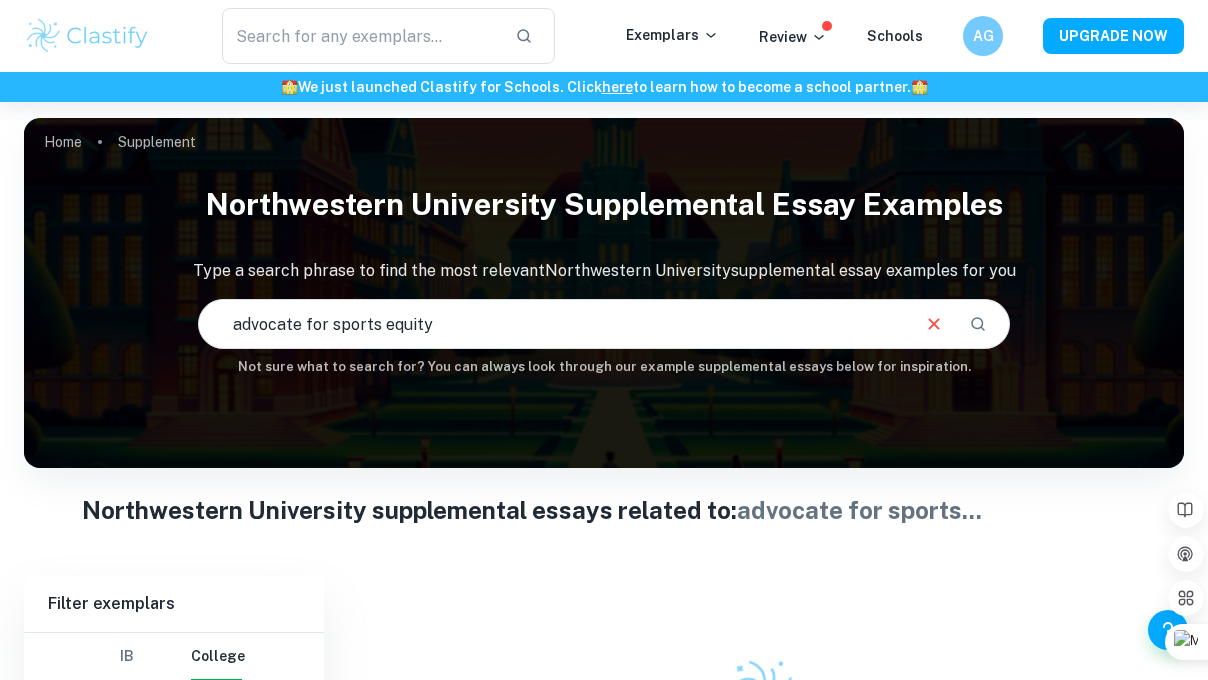 click on "Supplement" at bounding box center (157, 142) 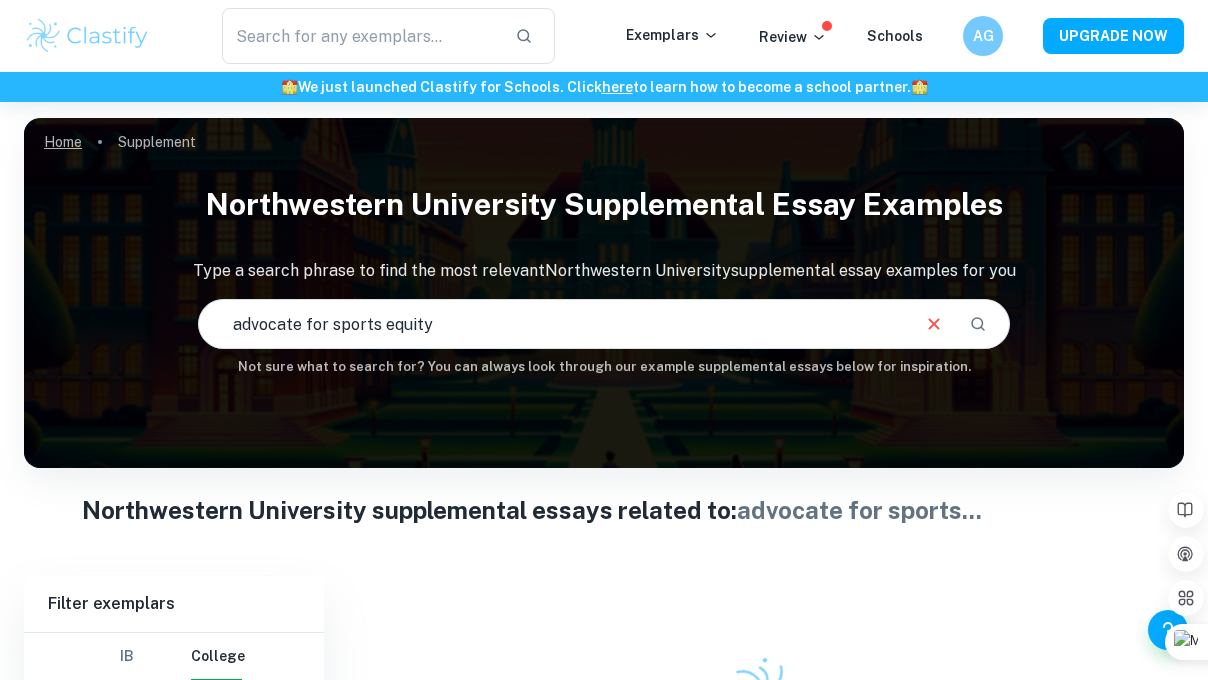 click on "Home" at bounding box center (63, 142) 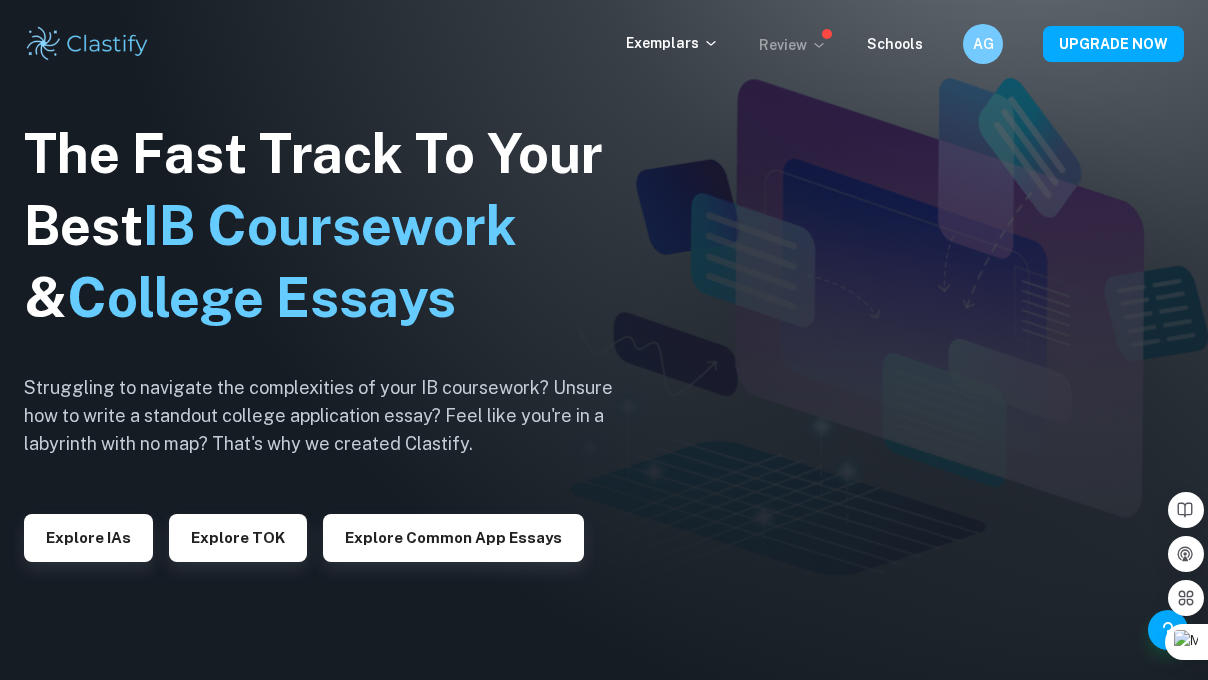 click on "Review" at bounding box center [793, 45] 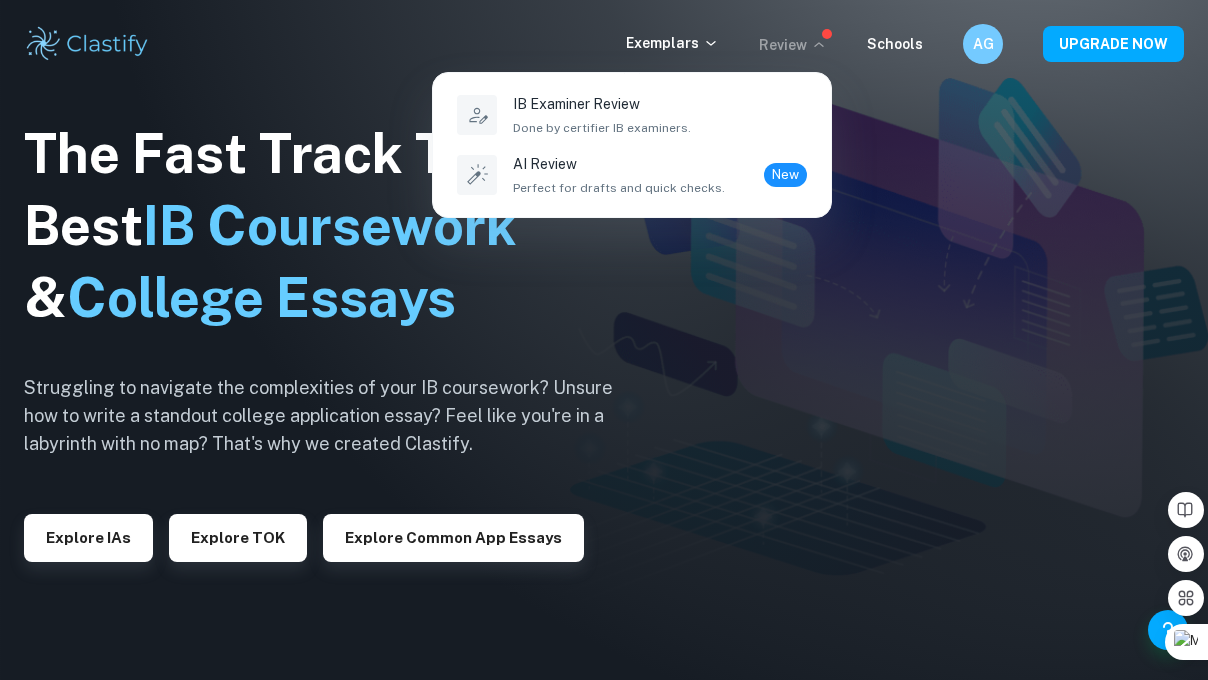 click at bounding box center [604, 340] 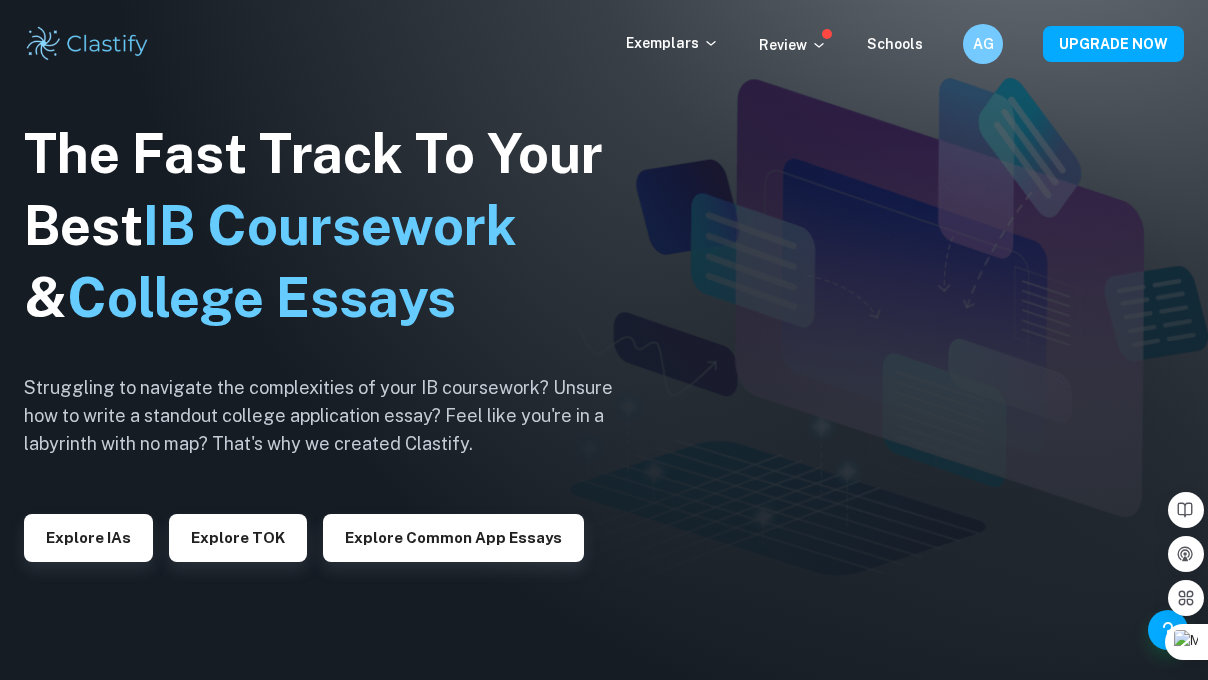 click on "Exemplars" at bounding box center (672, 43) 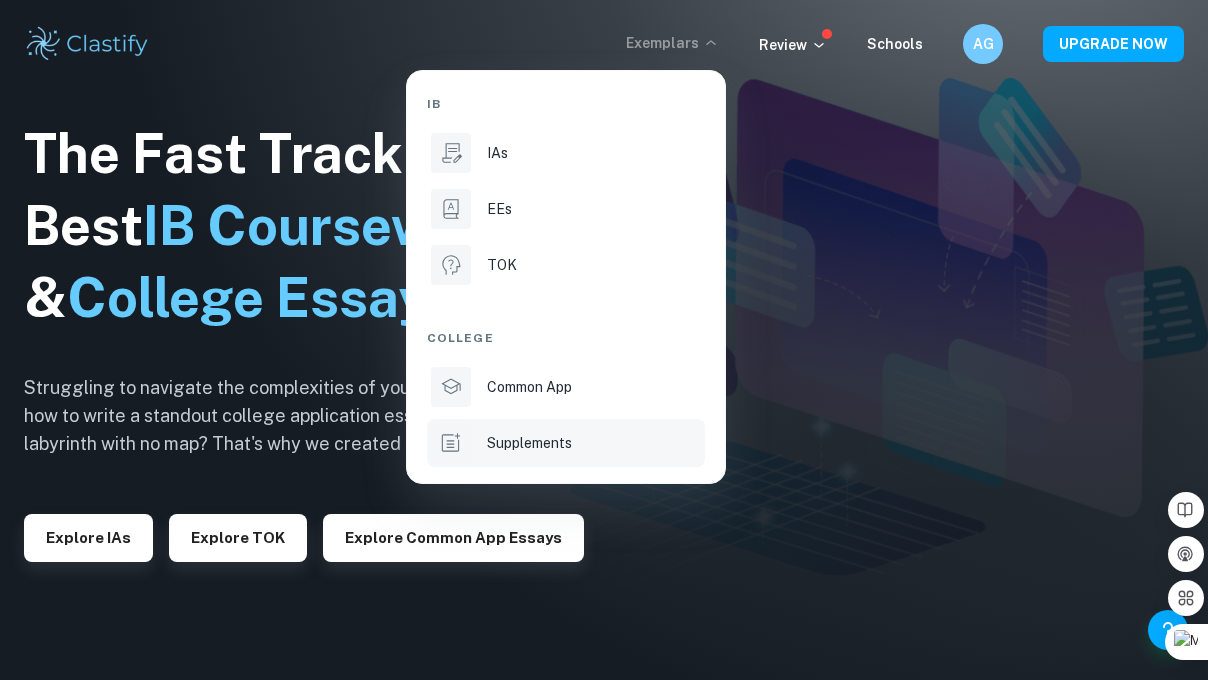 click on "Supplements" at bounding box center [529, 443] 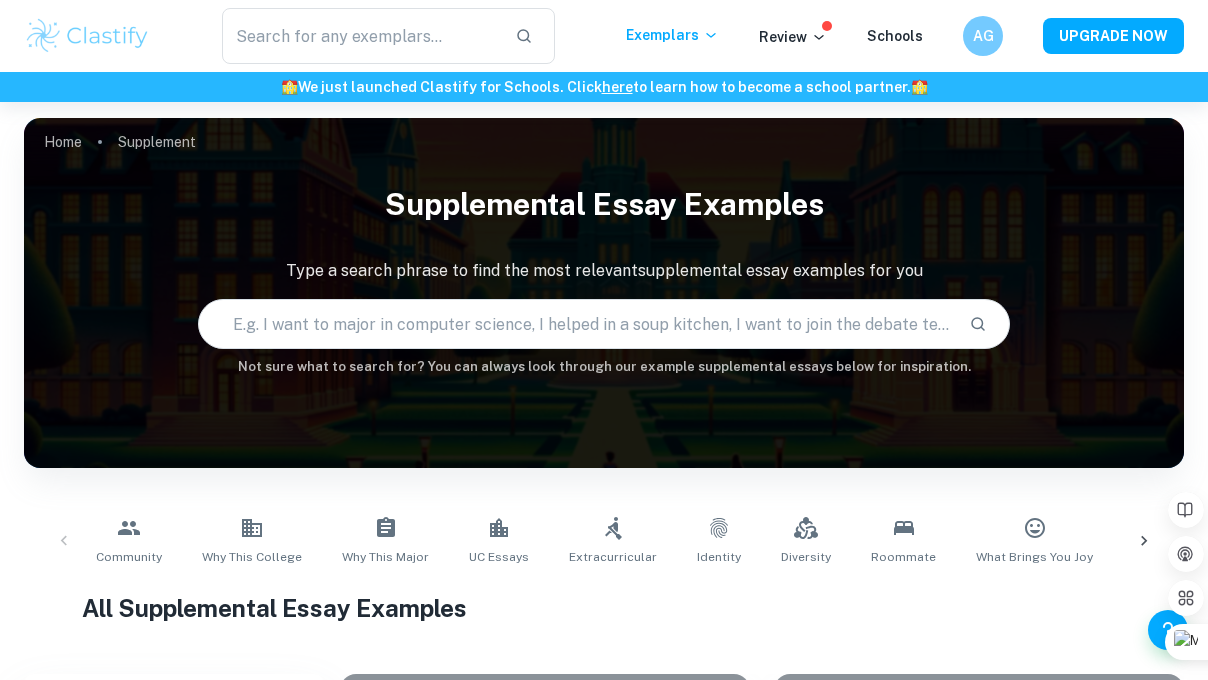 click on "Not sure what to search for? You can always look through our example supplemental essays below for inspiration." at bounding box center (604, 367) 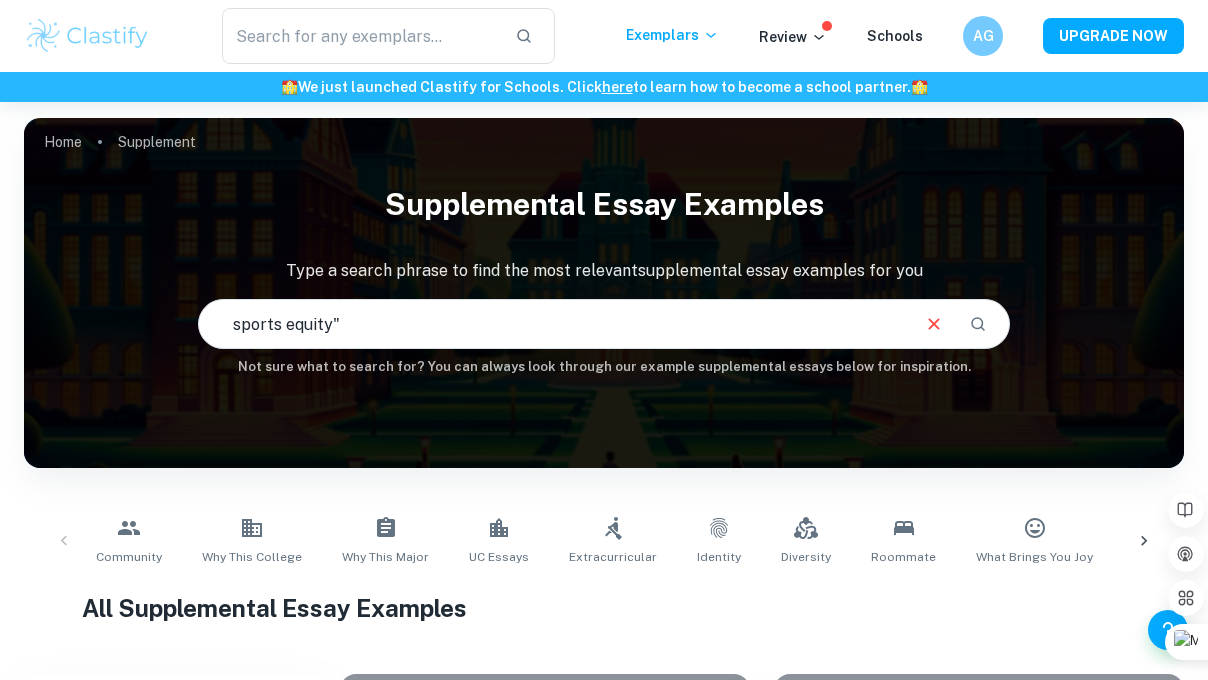 click on "sports equity"" at bounding box center [553, 324] 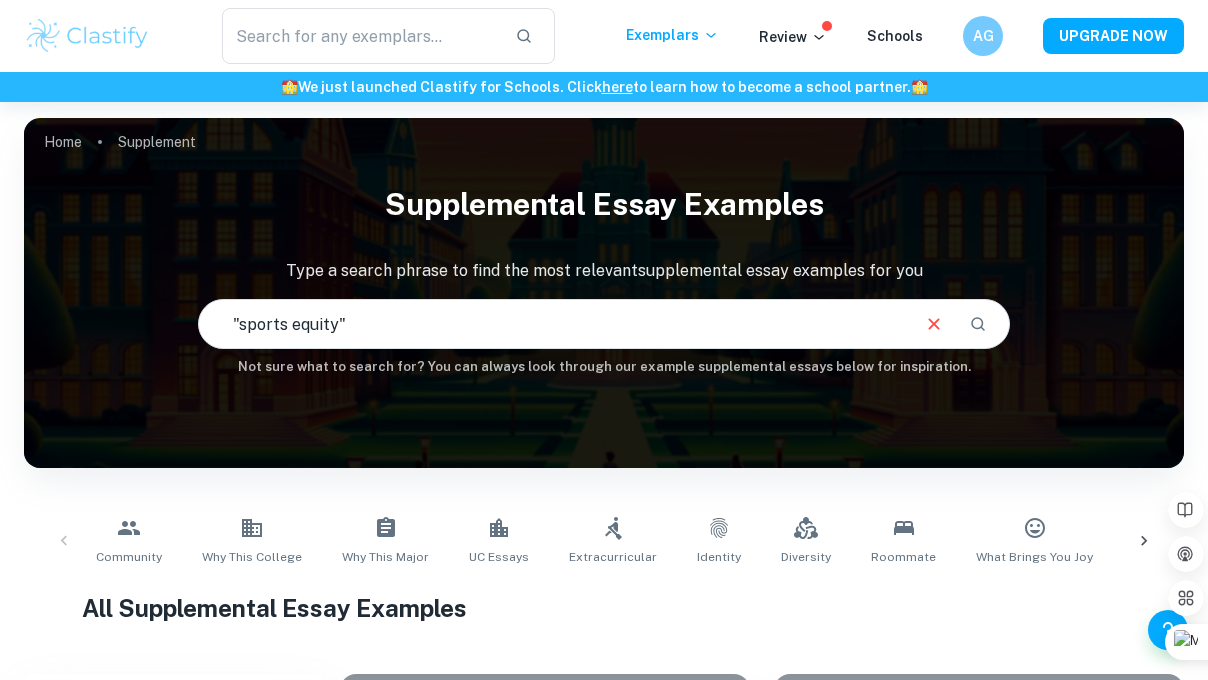 type on ""sports equity"" 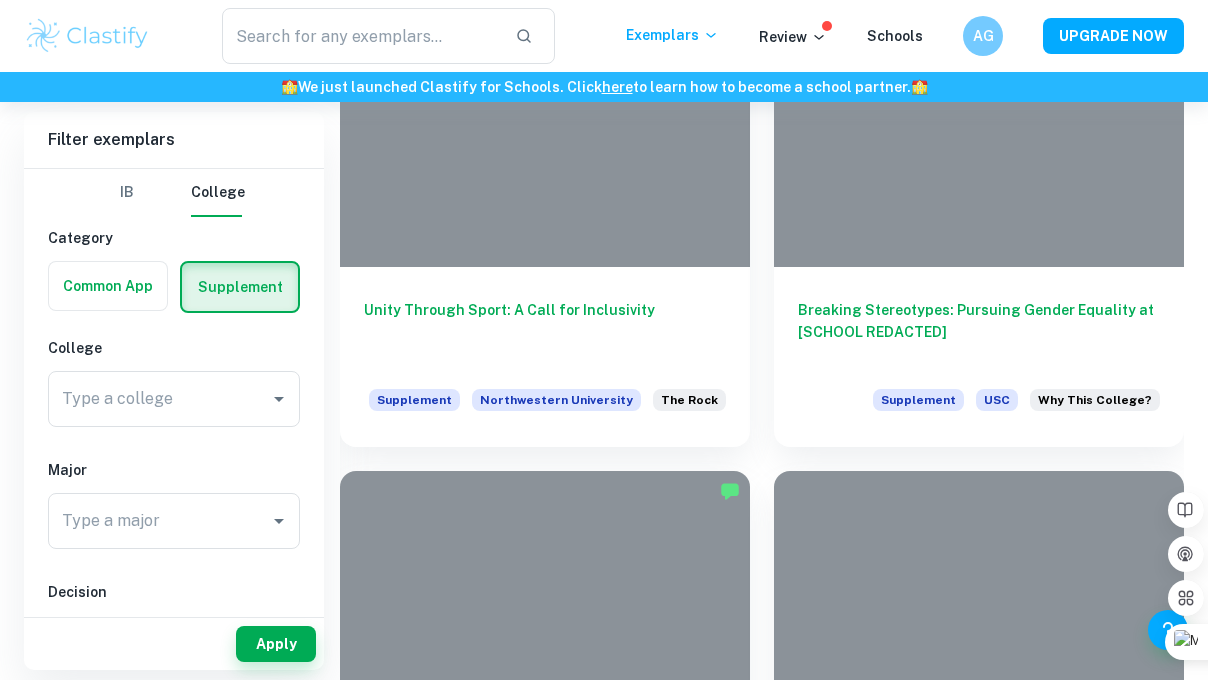 scroll, scrollTop: 719, scrollLeft: 0, axis: vertical 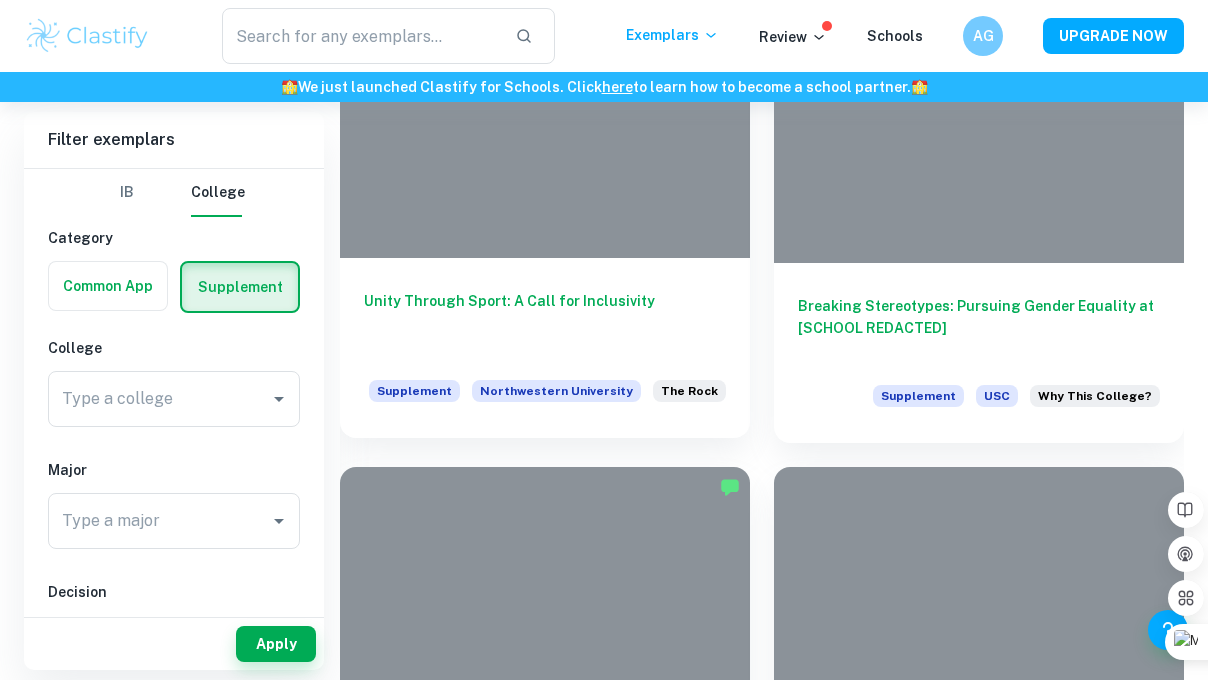click on "Unity Through Sport: A Call for Inclusivity" at bounding box center [545, 323] 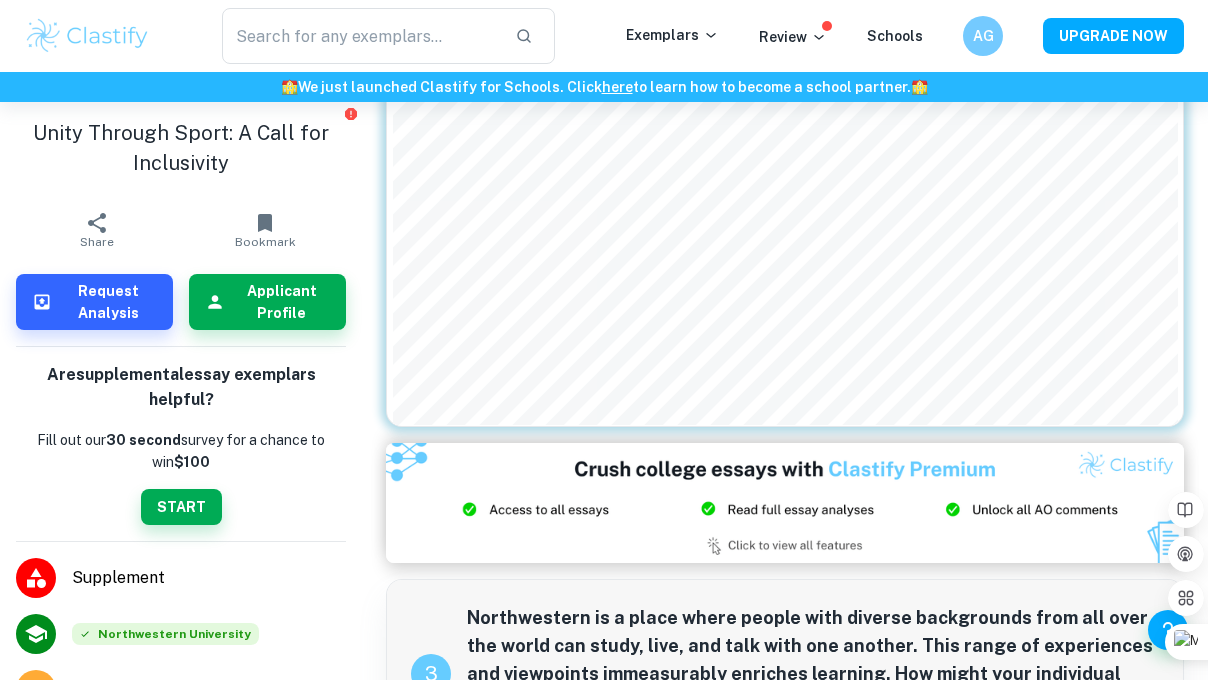scroll, scrollTop: 1171, scrollLeft: 0, axis: vertical 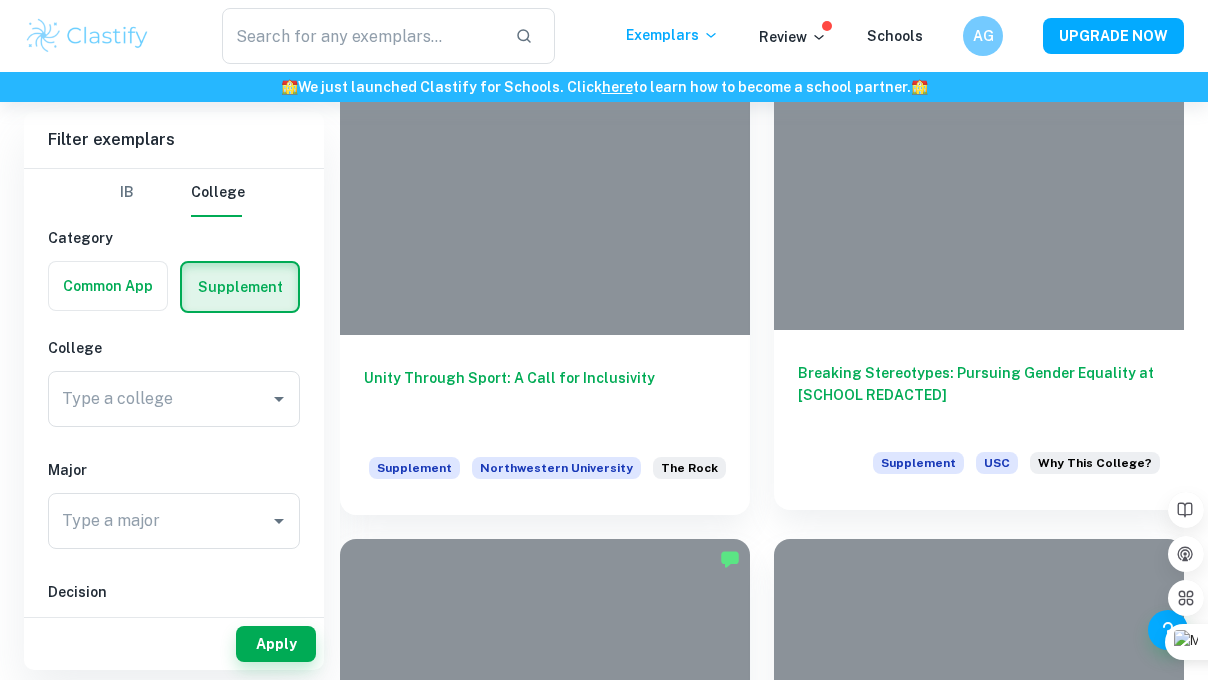 click on "Breaking Stereotypes: Pursuing Gender Equality at USC" at bounding box center (979, 395) 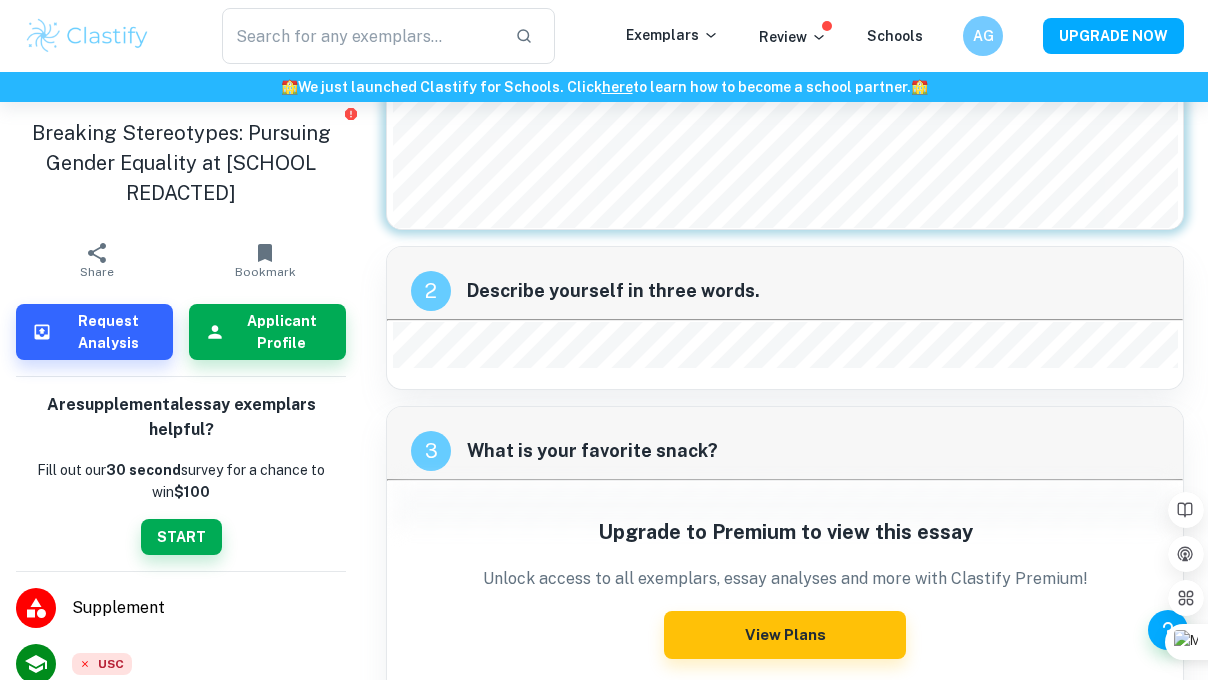 scroll, scrollTop: 488, scrollLeft: 0, axis: vertical 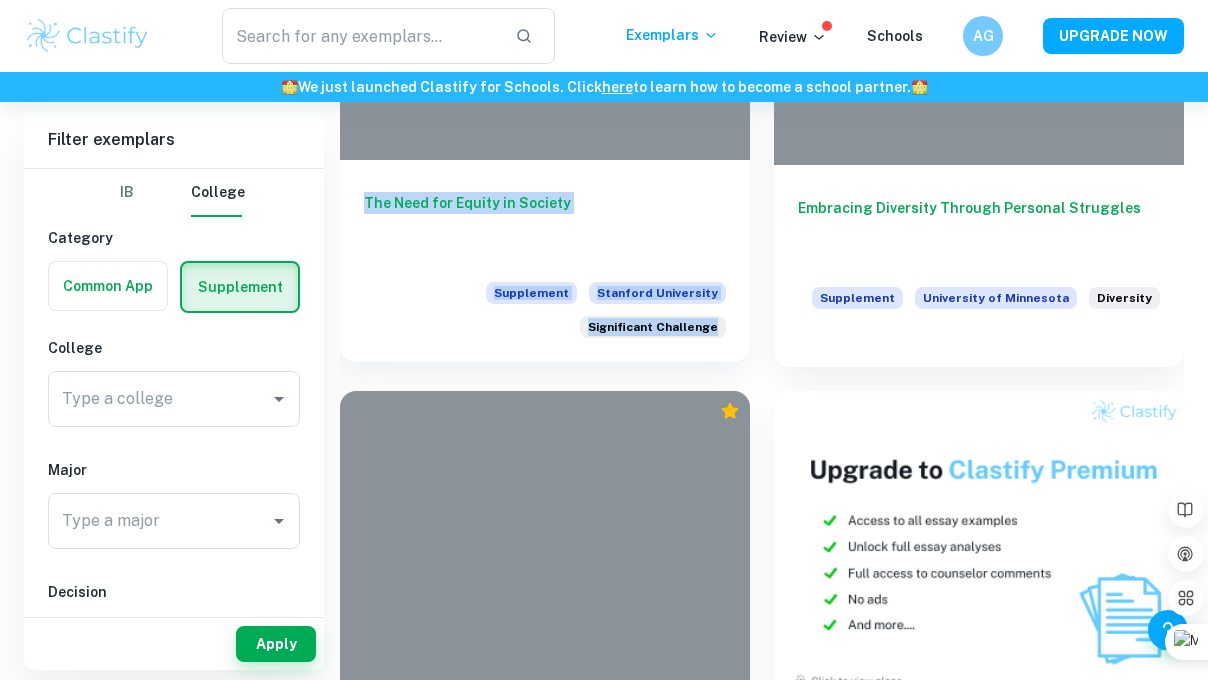 click on "The Need for Equity in Society" at bounding box center [545, 225] 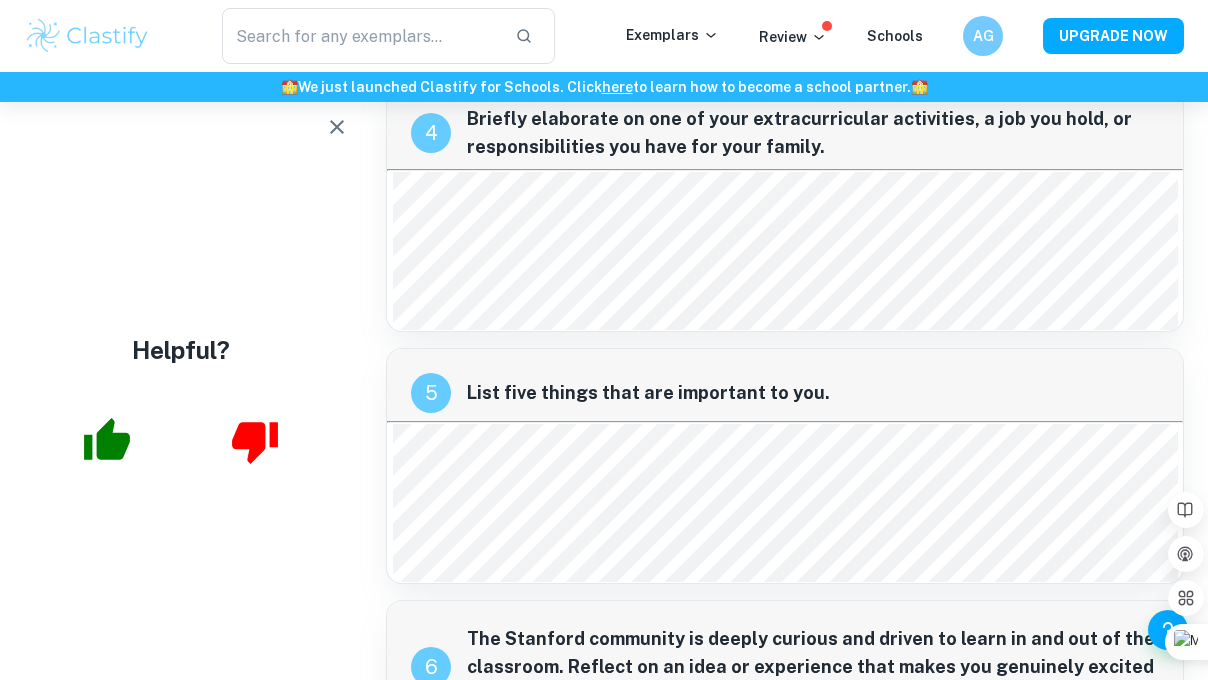 scroll, scrollTop: 990, scrollLeft: 0, axis: vertical 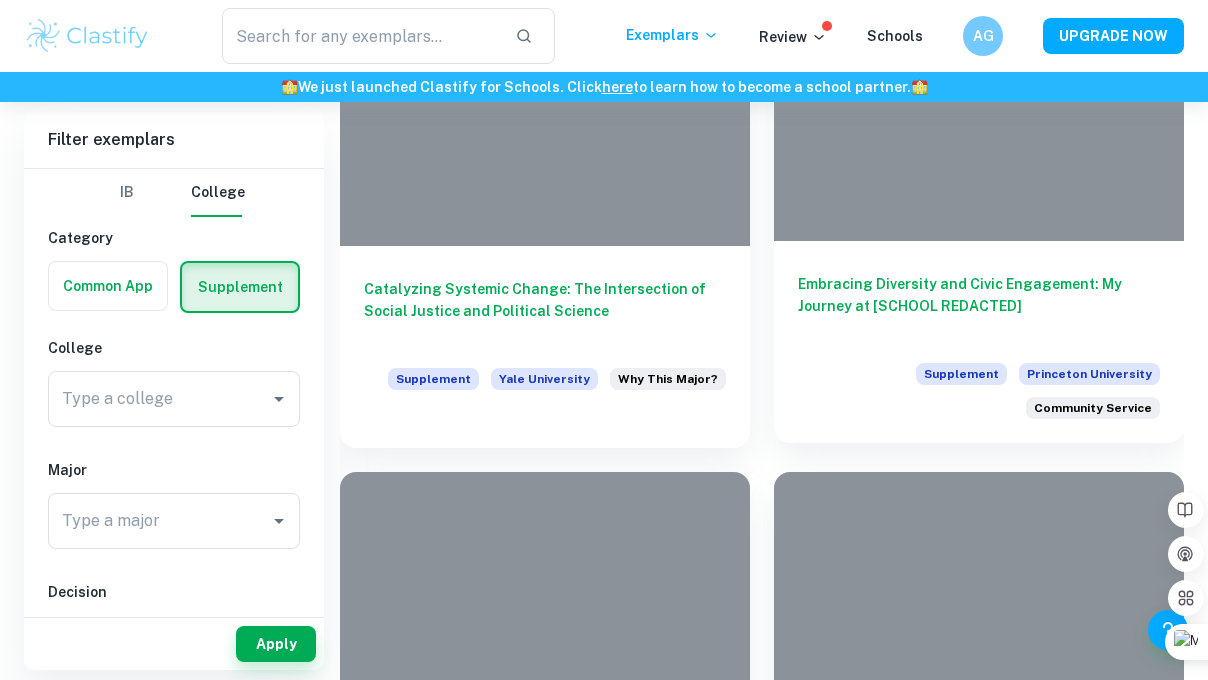 click on "Embracing Diversity and Civic Engagement: My Journey at [School Redacted]" at bounding box center (979, 306) 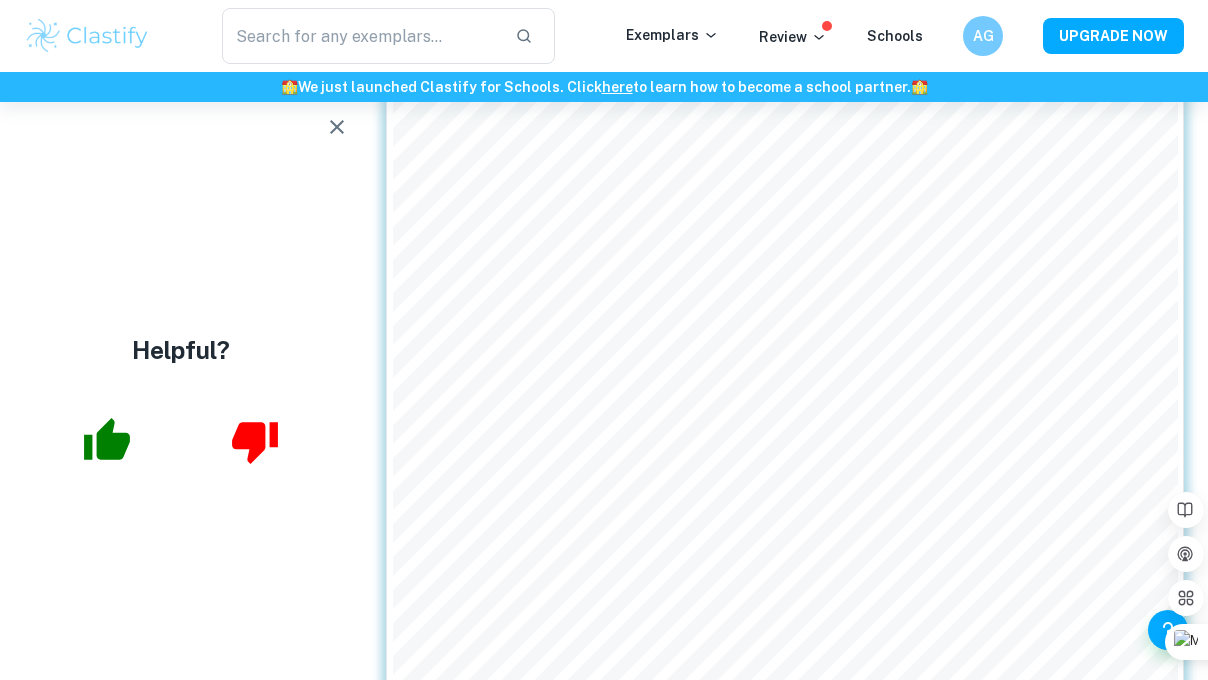 scroll, scrollTop: 2301, scrollLeft: 0, axis: vertical 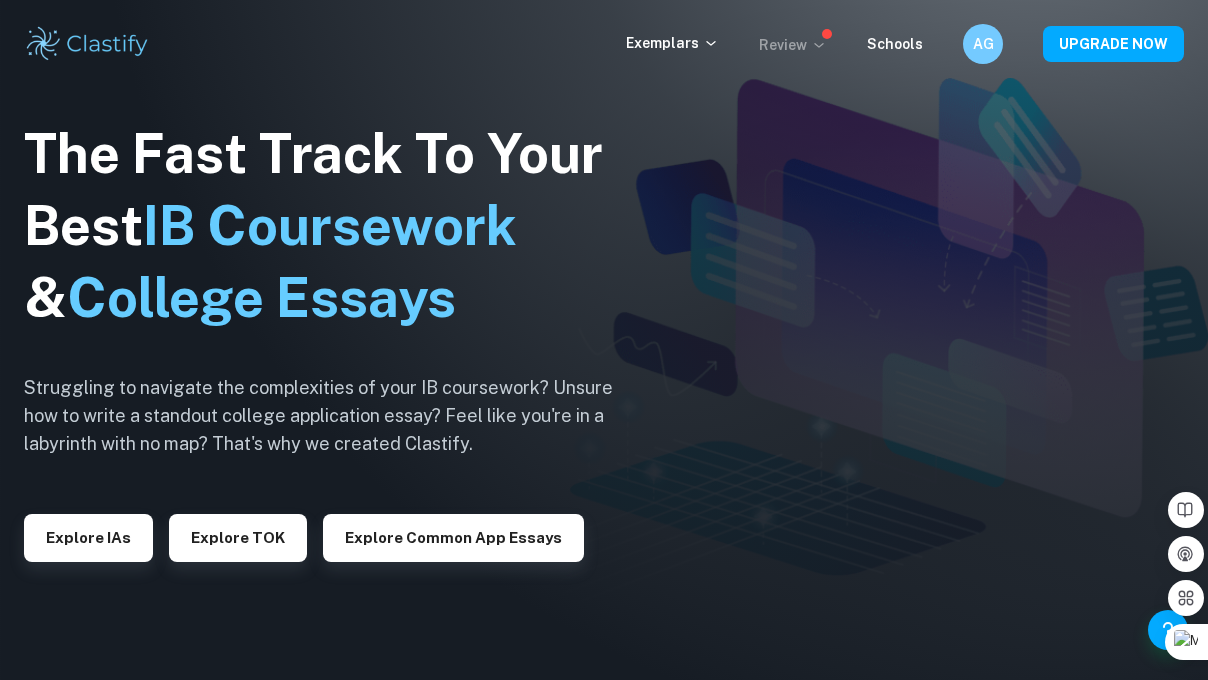 click on "Review" at bounding box center [793, 45] 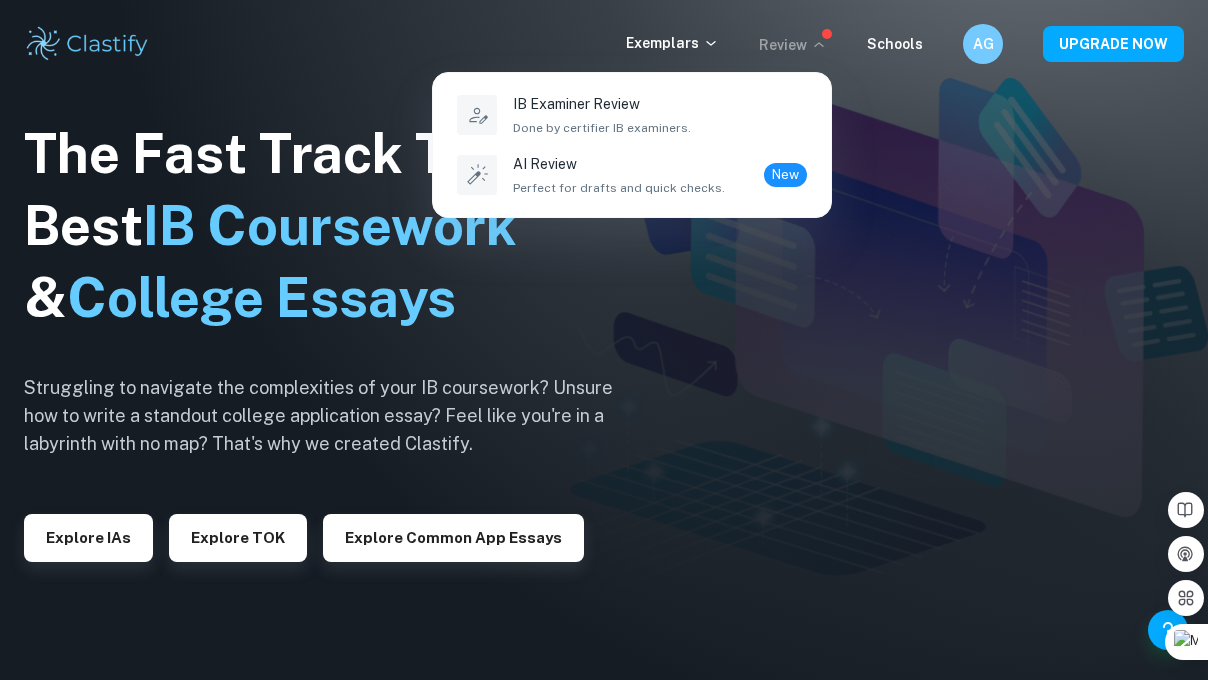 click at bounding box center [604, 340] 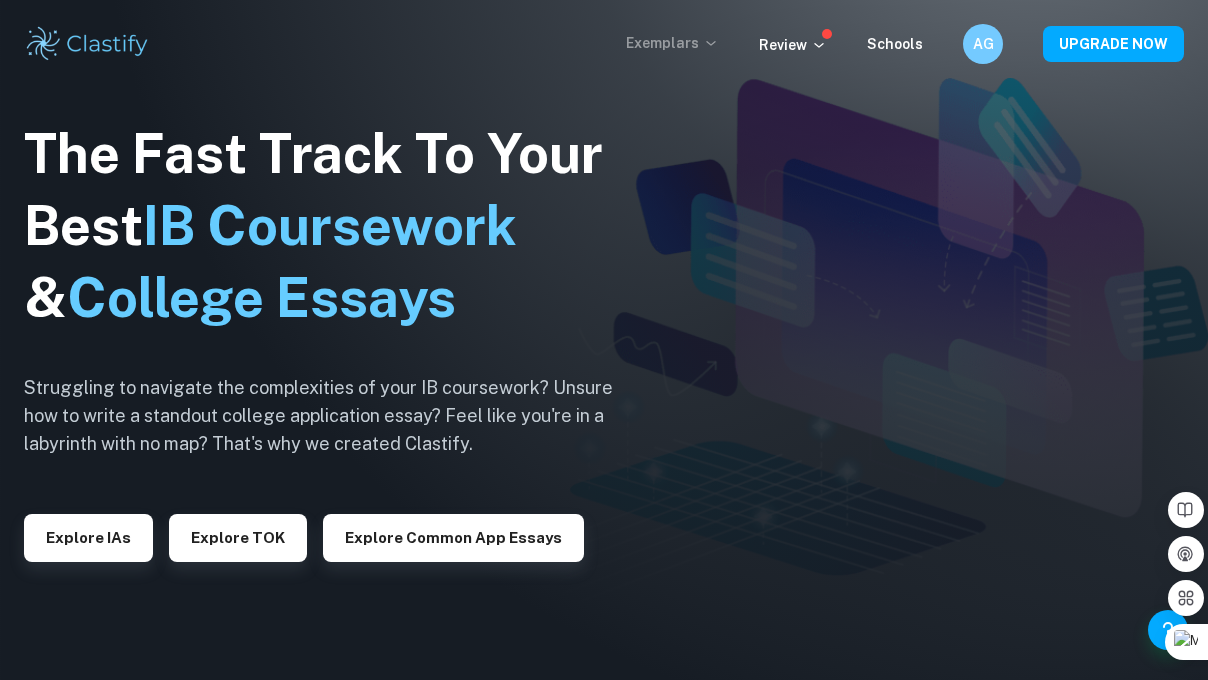 click on "Exemplars" at bounding box center (672, 43) 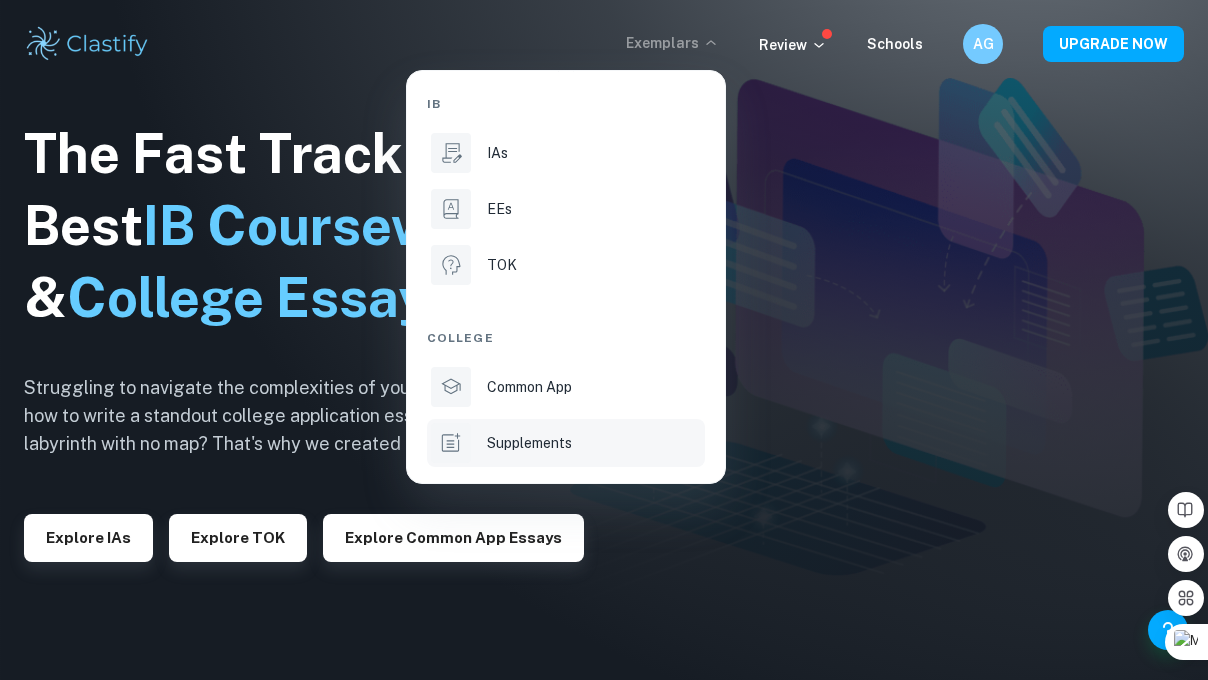 click on "Supplements" at bounding box center (529, 443) 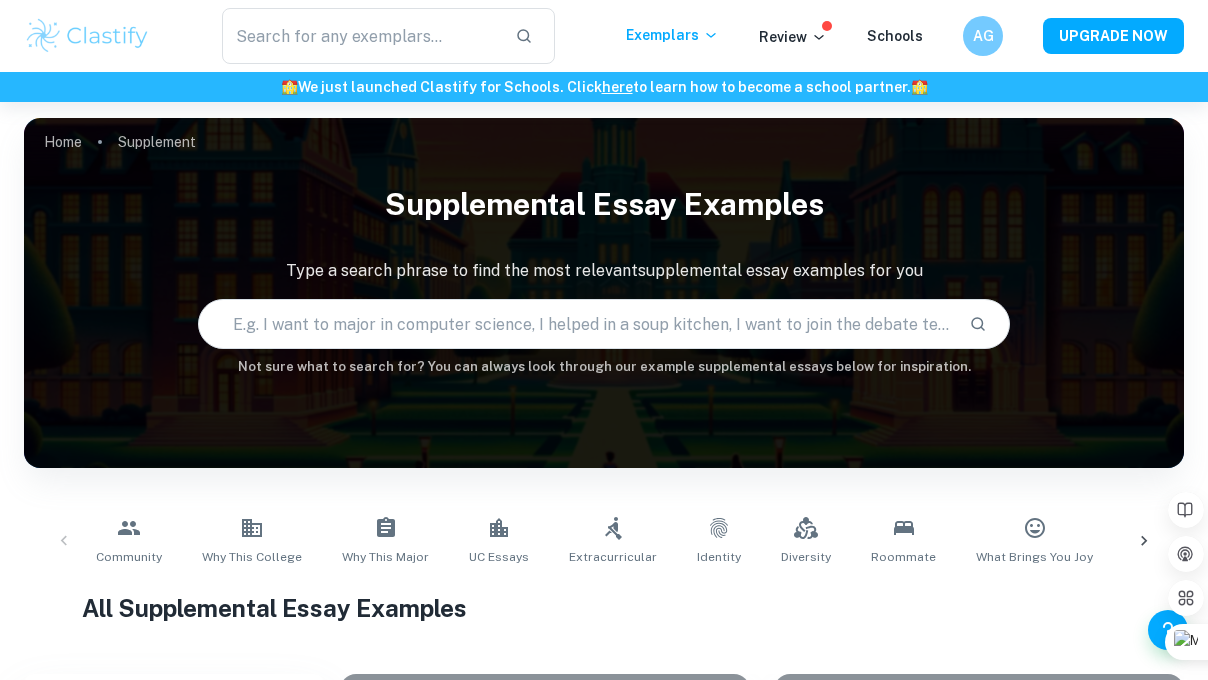 click at bounding box center (576, 324) 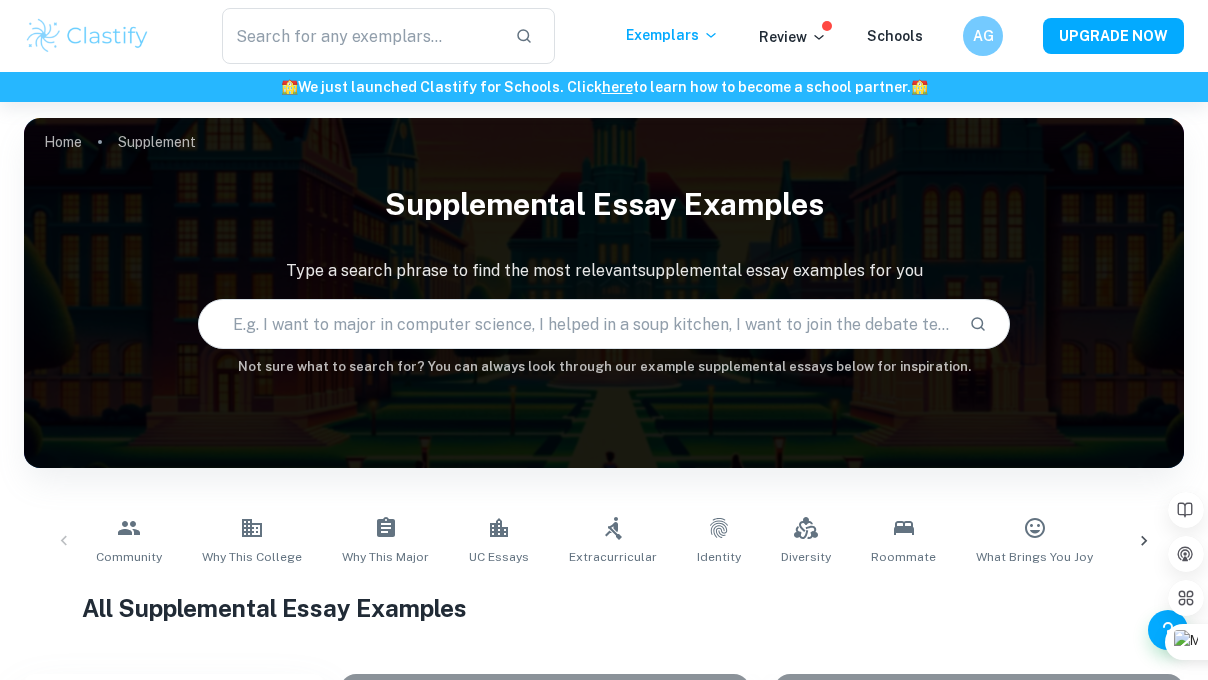click at bounding box center (576, 324) 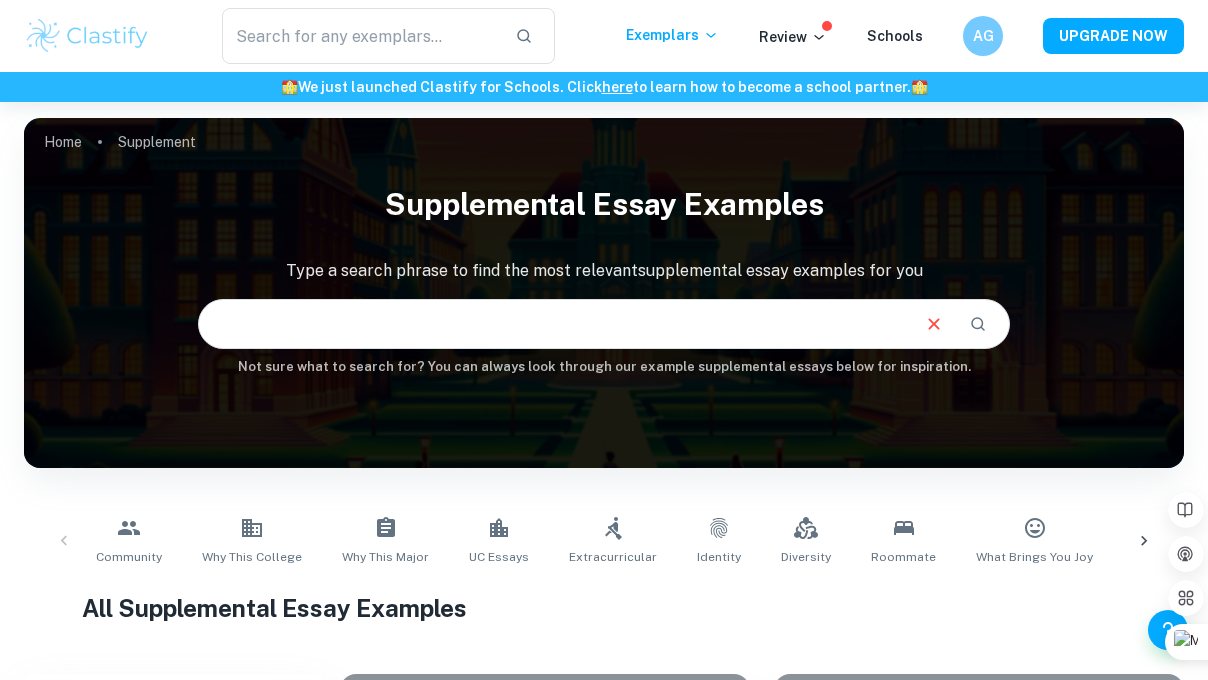 scroll, scrollTop: 0, scrollLeft: 1201, axis: horizontal 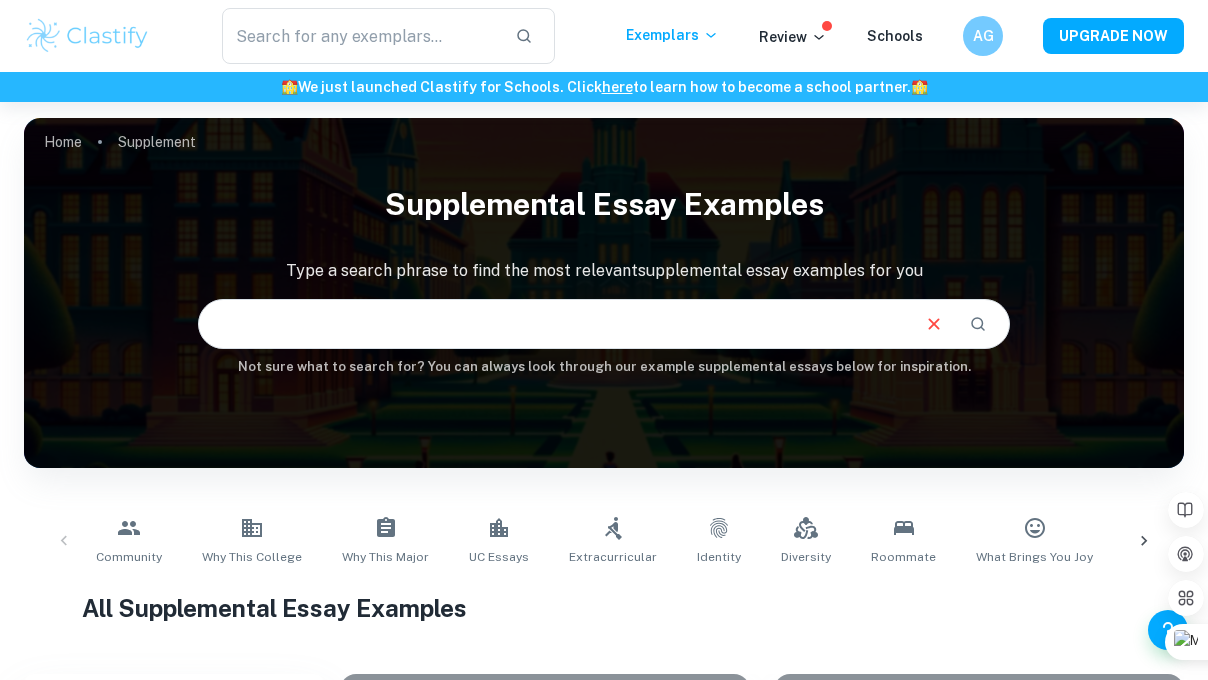 type on ""'''''''''''''''''''''''''''''''''''''''''''''''''''''''''''''''''''''''''''''''''''''''''''''''''''''''''''''''''''''''''''''''''''''''''''''''''''''''''''''''''''''''''''''''''''''''''''''''''''''''''''''''''''''''''''''''''''''''''''''''''''''''''''''''''''''''''''''''''''''''''''''''''''''''''''''''''''''''''''''''''''''''''''''''''''''''''''''''''''''''''''''''''''''''''''''''''''''''''''''''''''''''''''''''''''''''''''''''''''''''''''''''''''''''''''''''''''''''" 